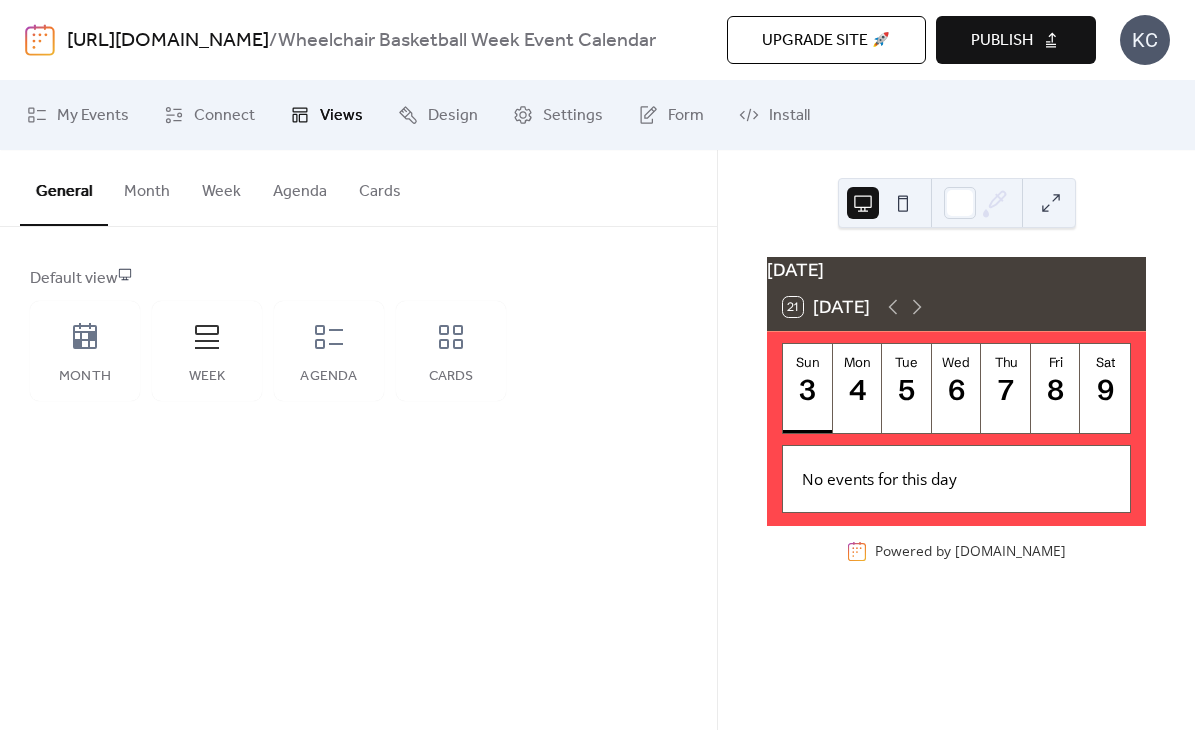 scroll, scrollTop: 0, scrollLeft: 0, axis: both 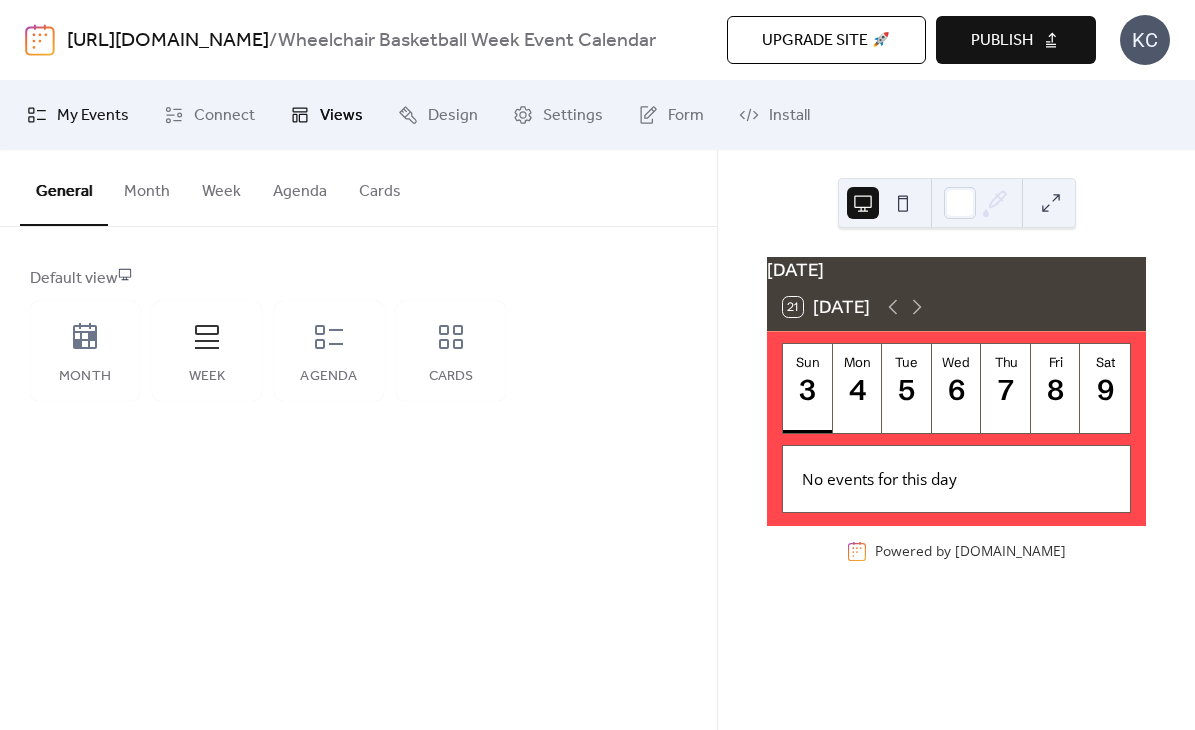 click on "My Events" at bounding box center (93, 116) 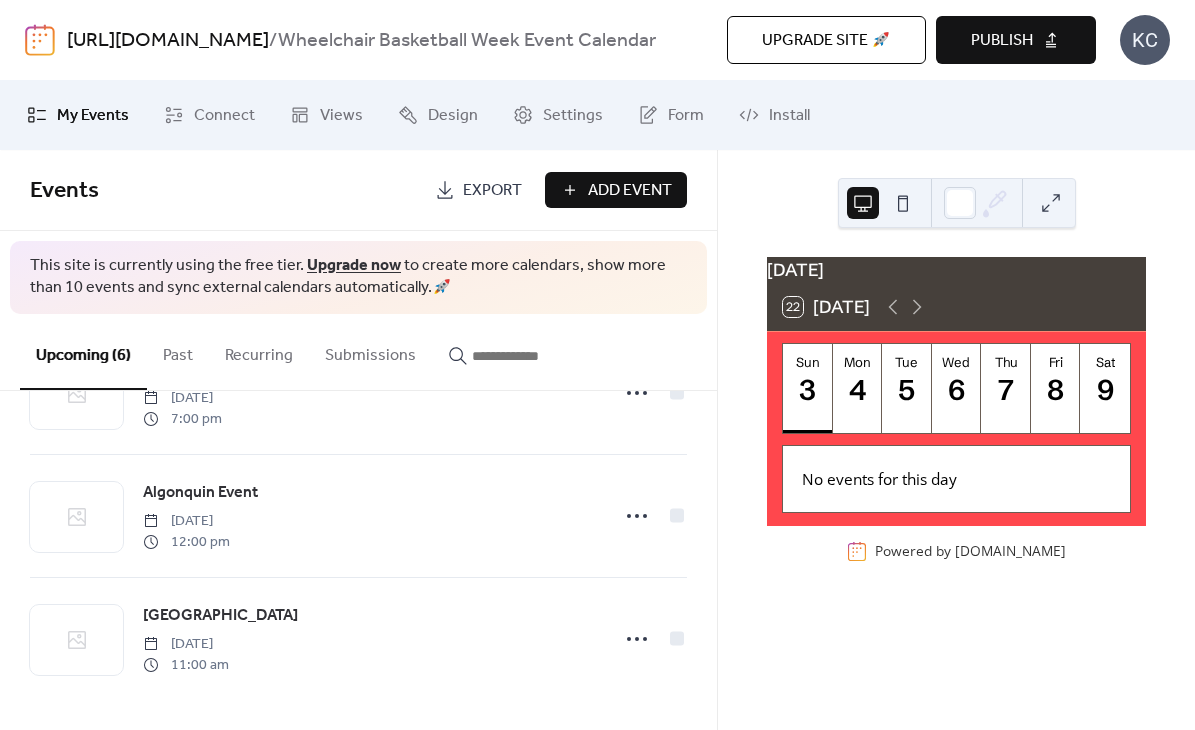 scroll, scrollTop: 0, scrollLeft: 0, axis: both 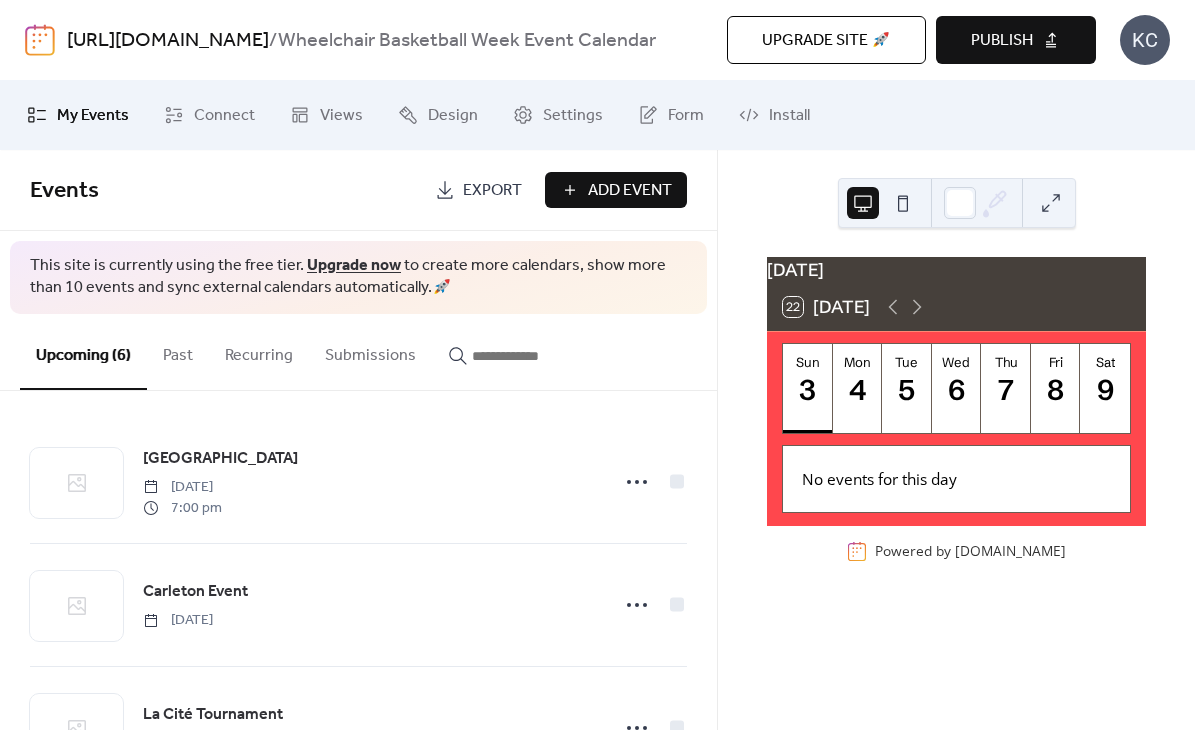 click on "Add Event" at bounding box center [630, 191] 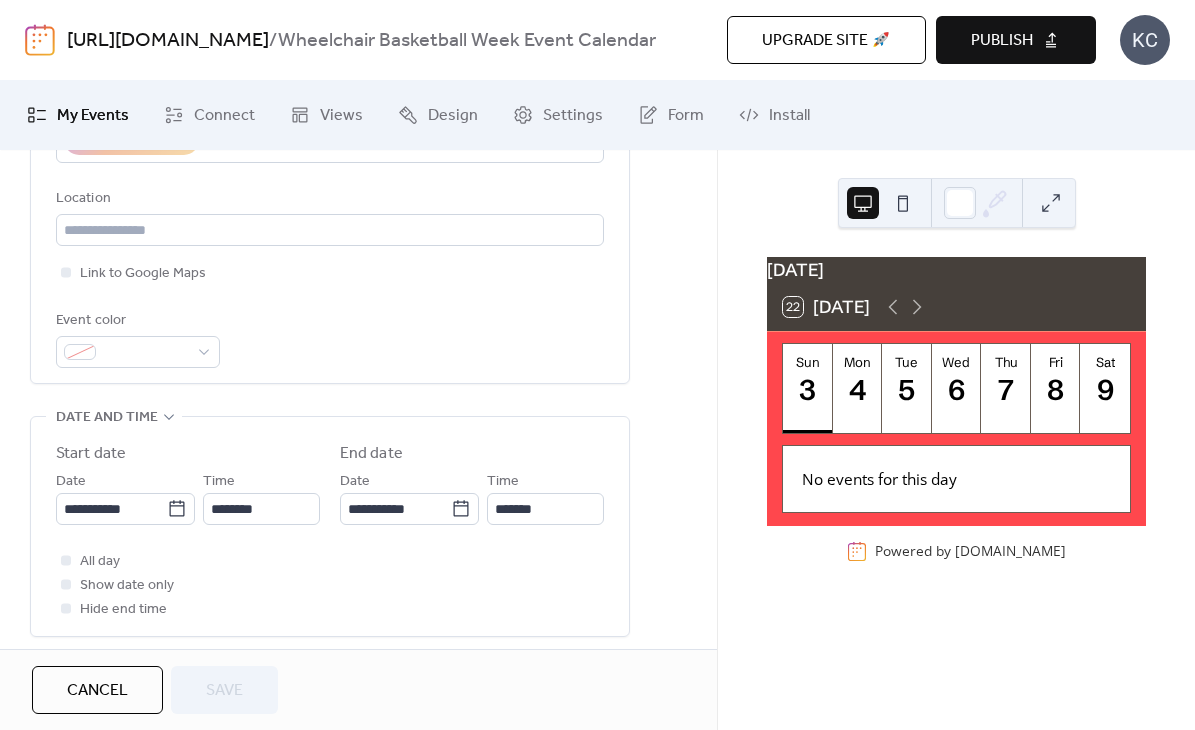 scroll, scrollTop: 423, scrollLeft: 0, axis: vertical 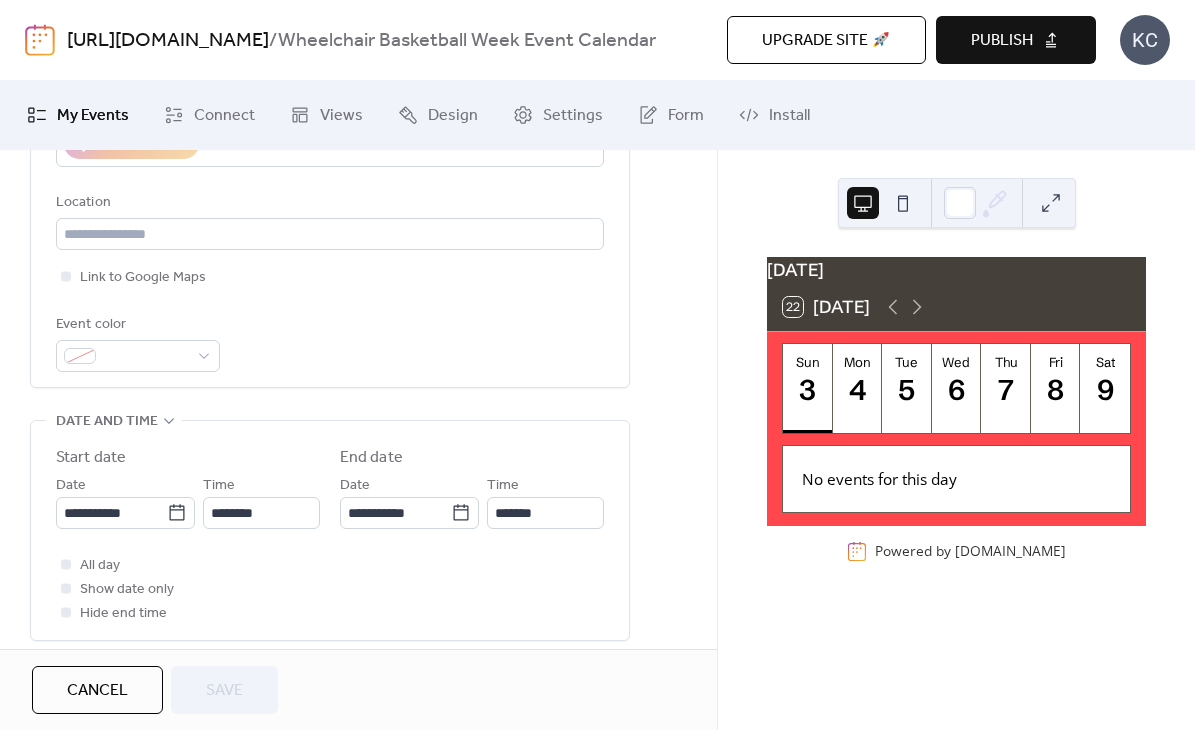 click on "Location" at bounding box center [328, 203] 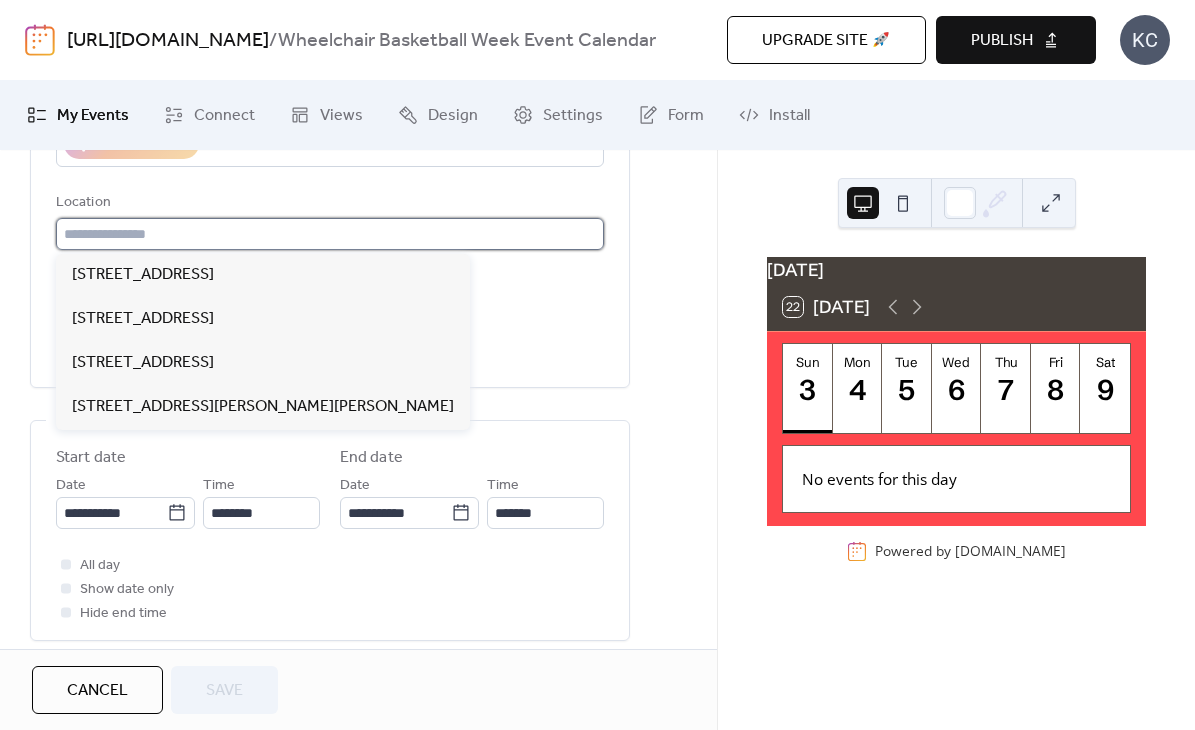 click at bounding box center [330, 234] 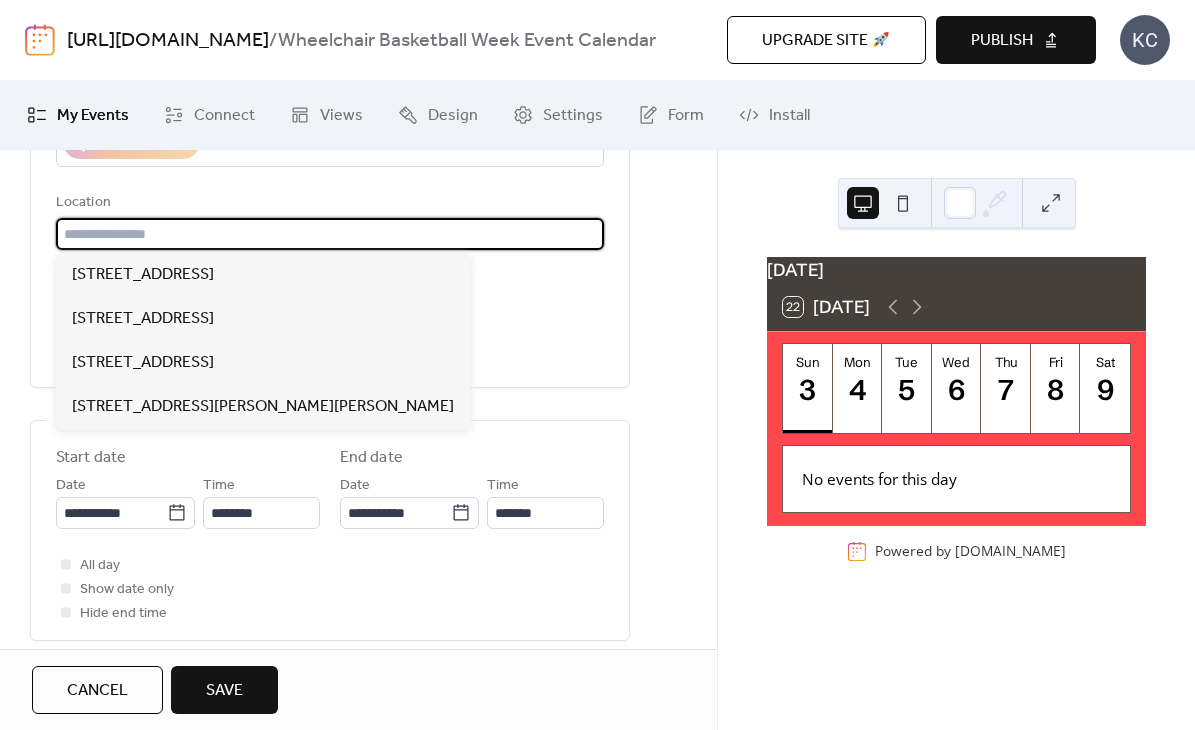 paste on "**********" 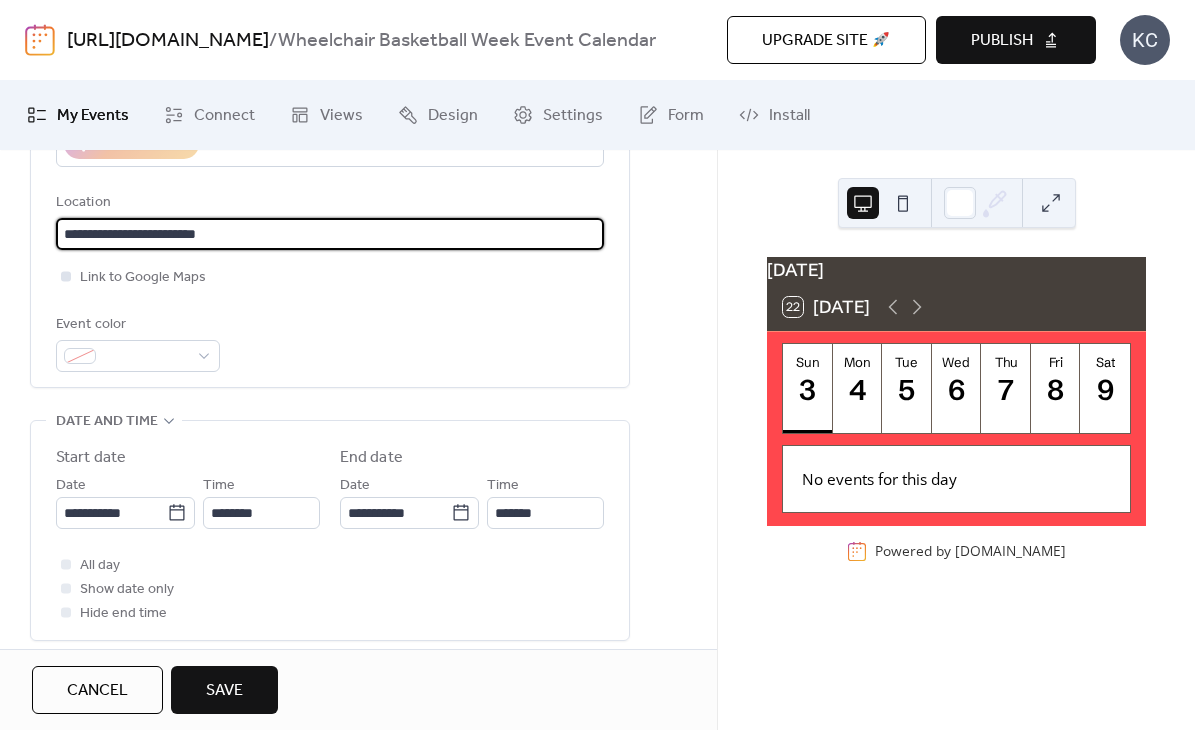 type on "**********" 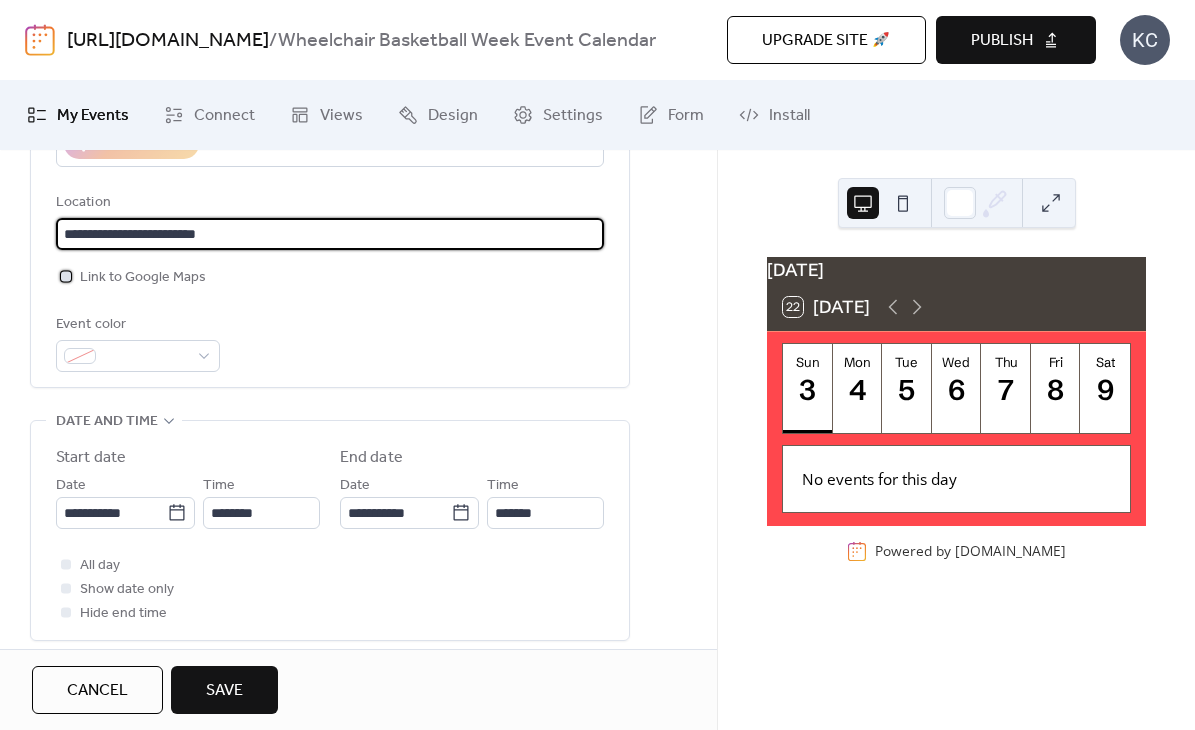 click at bounding box center [66, 276] 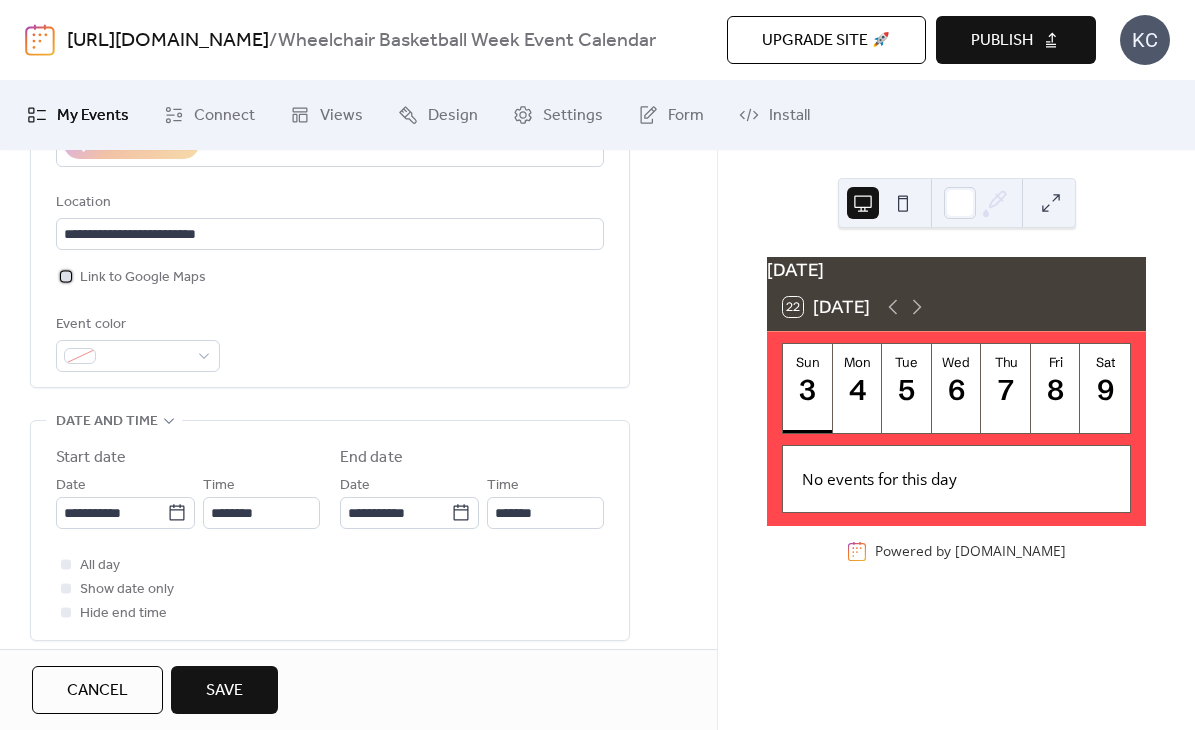 scroll, scrollTop: 0, scrollLeft: 0, axis: both 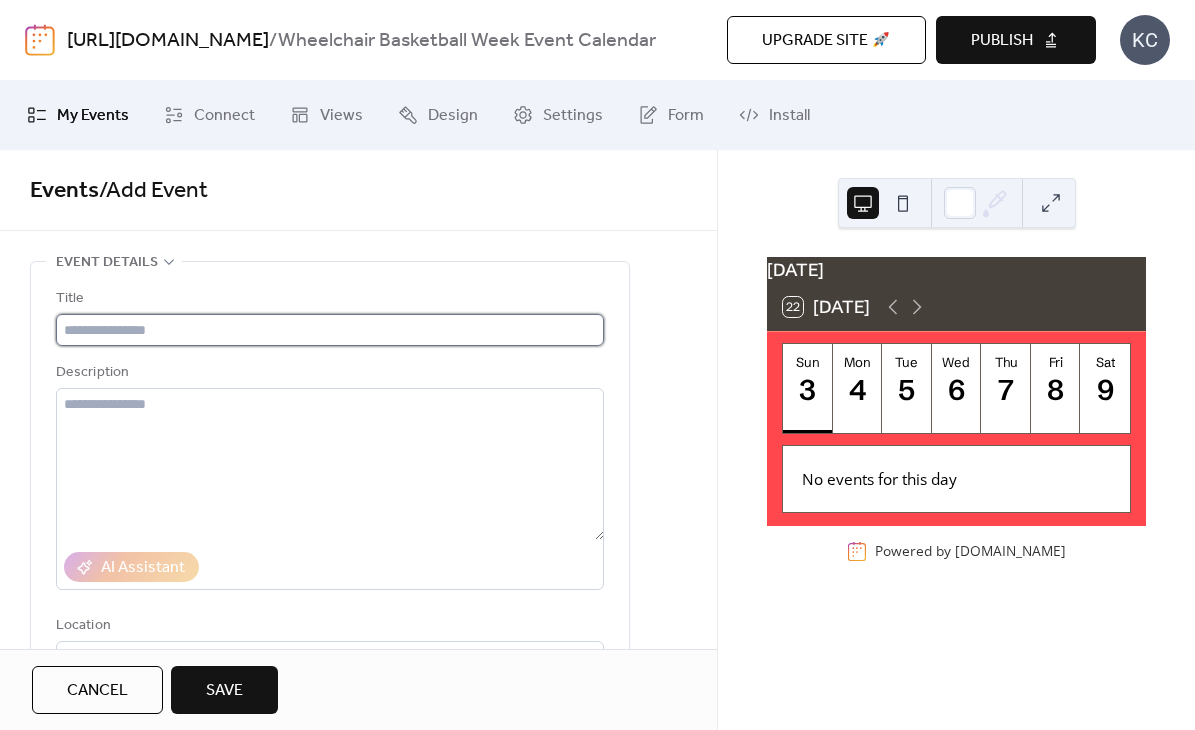 click at bounding box center (330, 330) 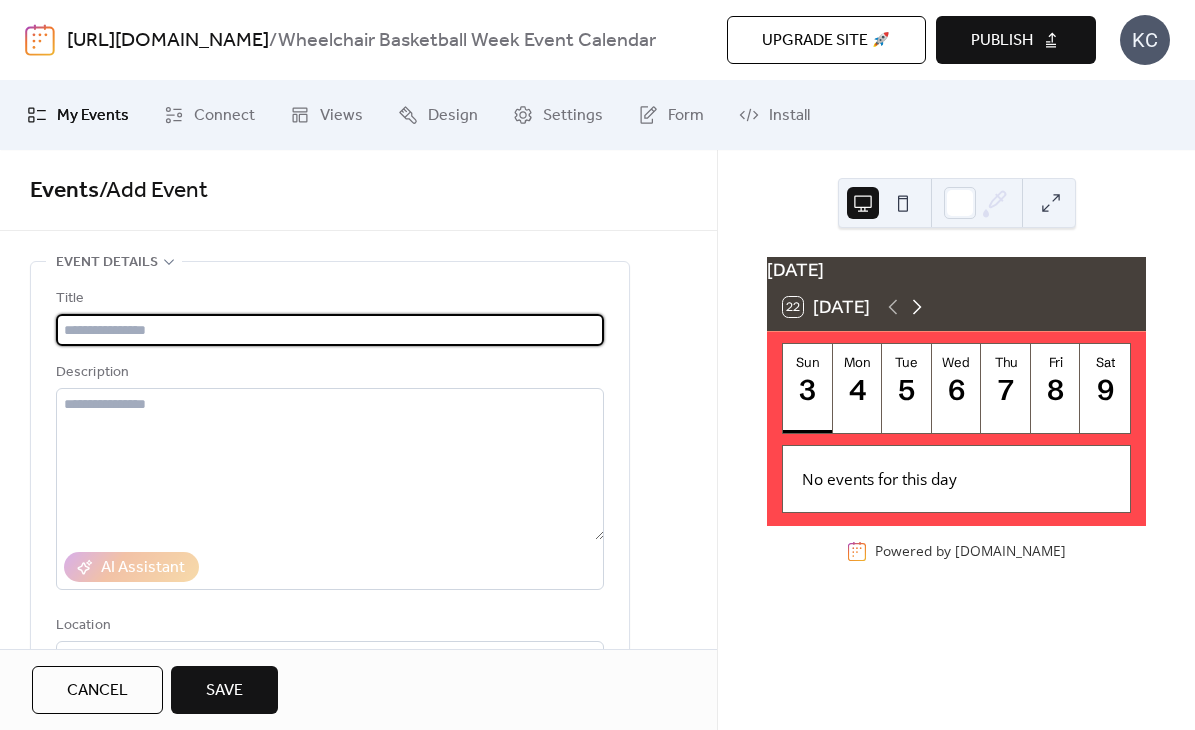 click 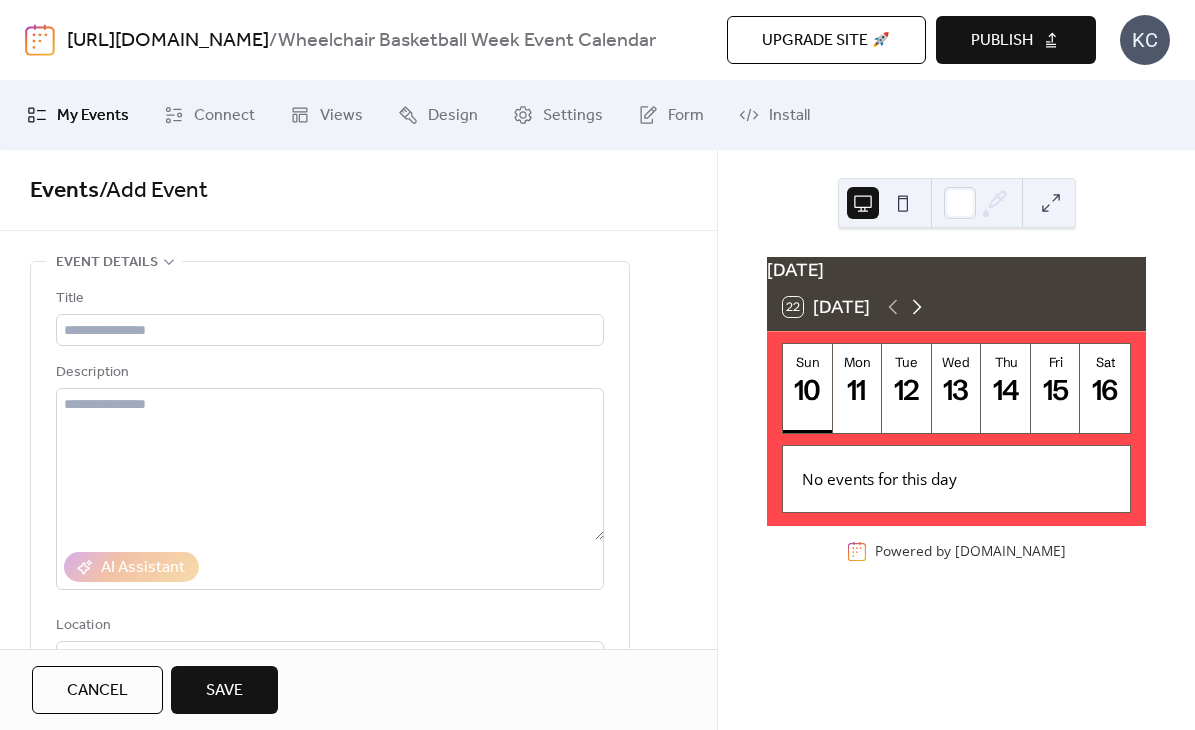 click 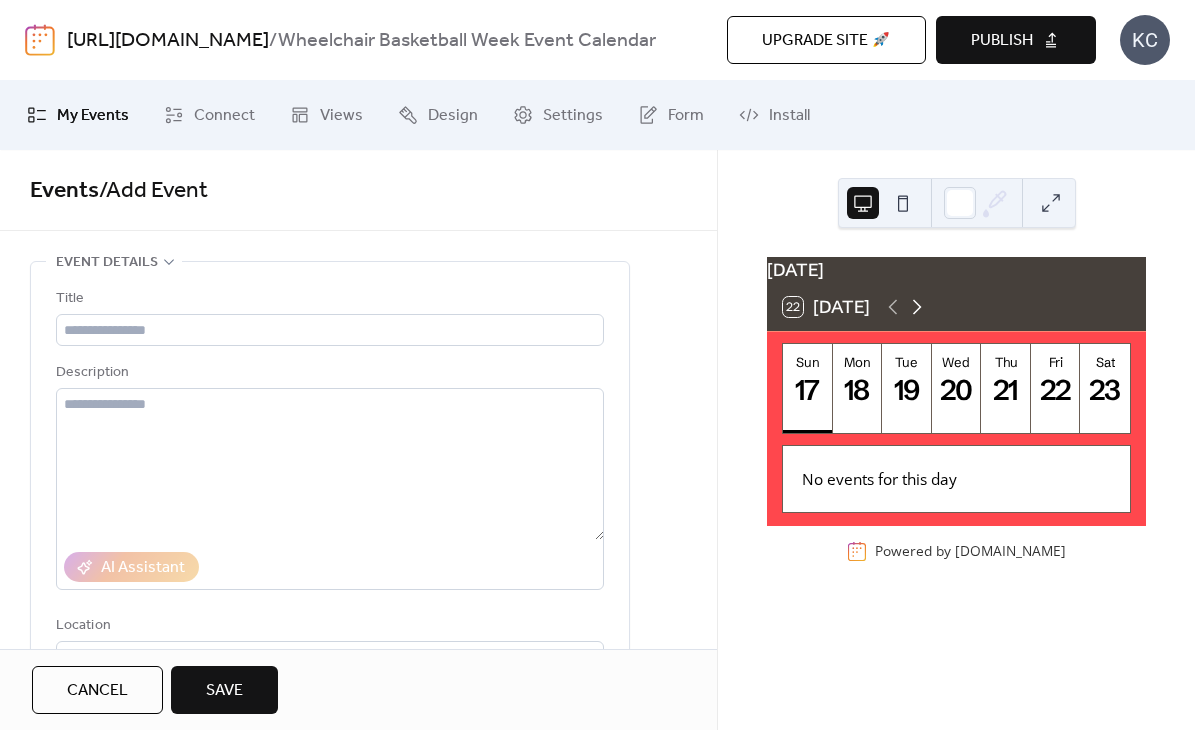 click 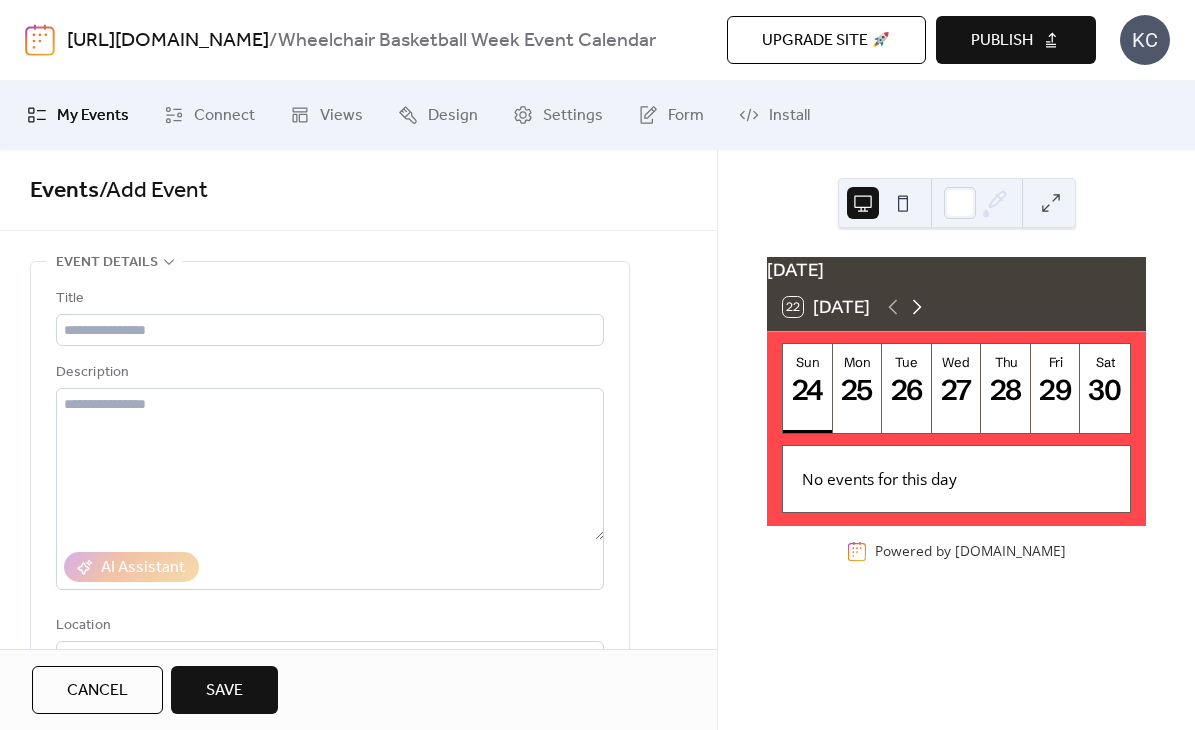 click 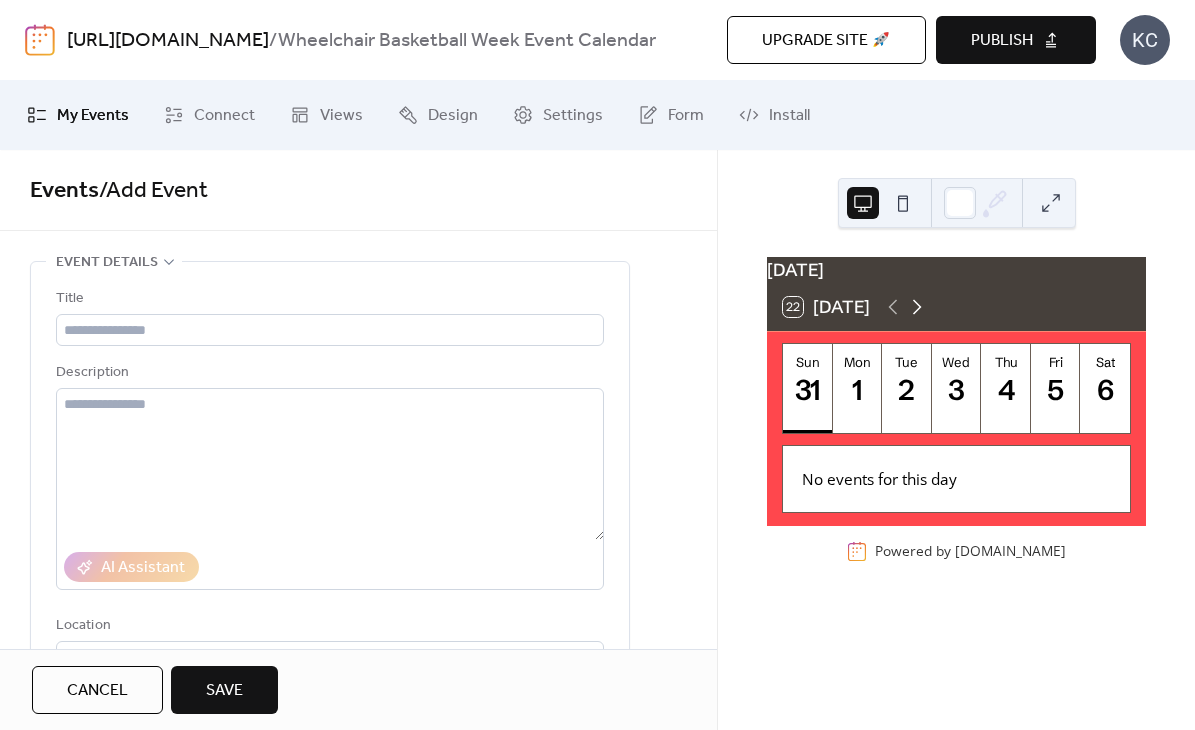 click 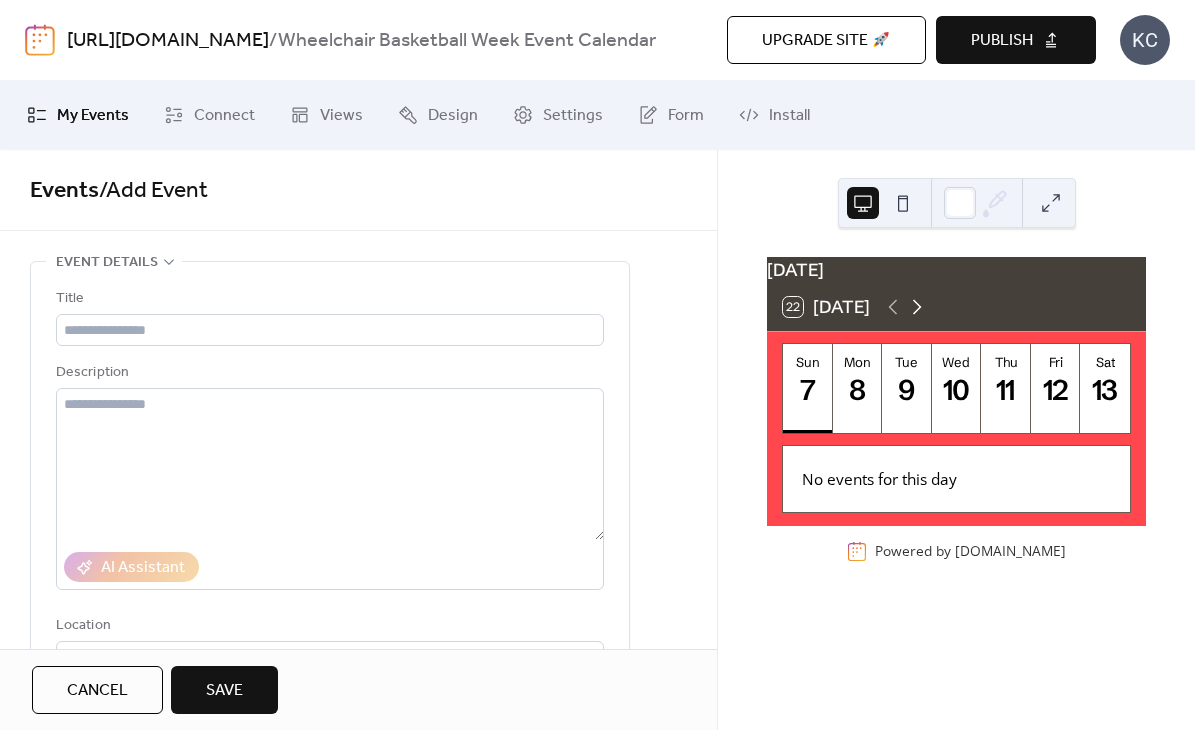 click 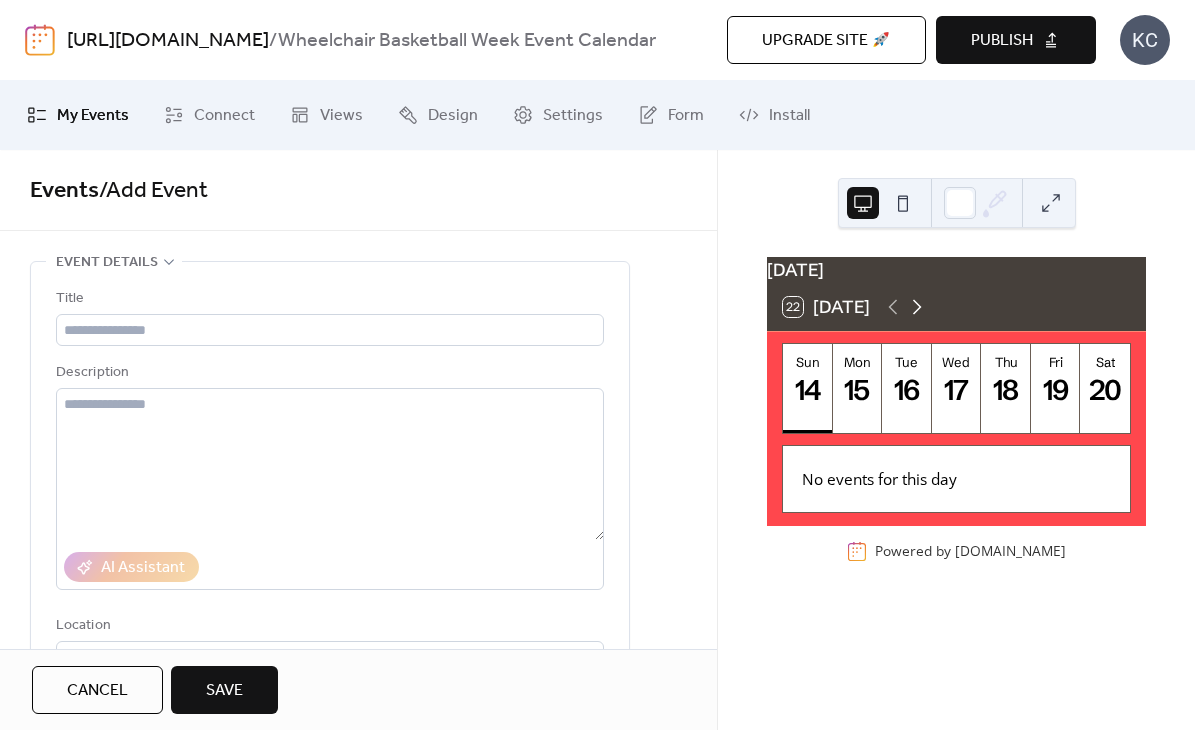 click 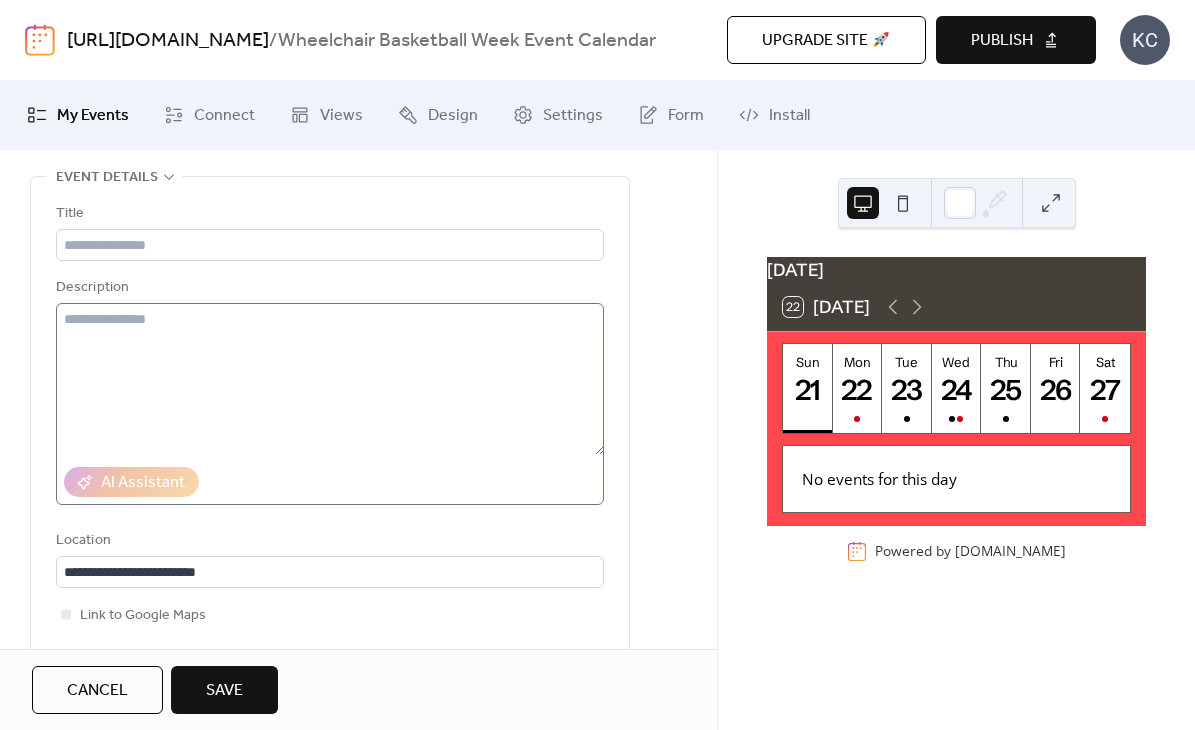 scroll, scrollTop: 0, scrollLeft: 0, axis: both 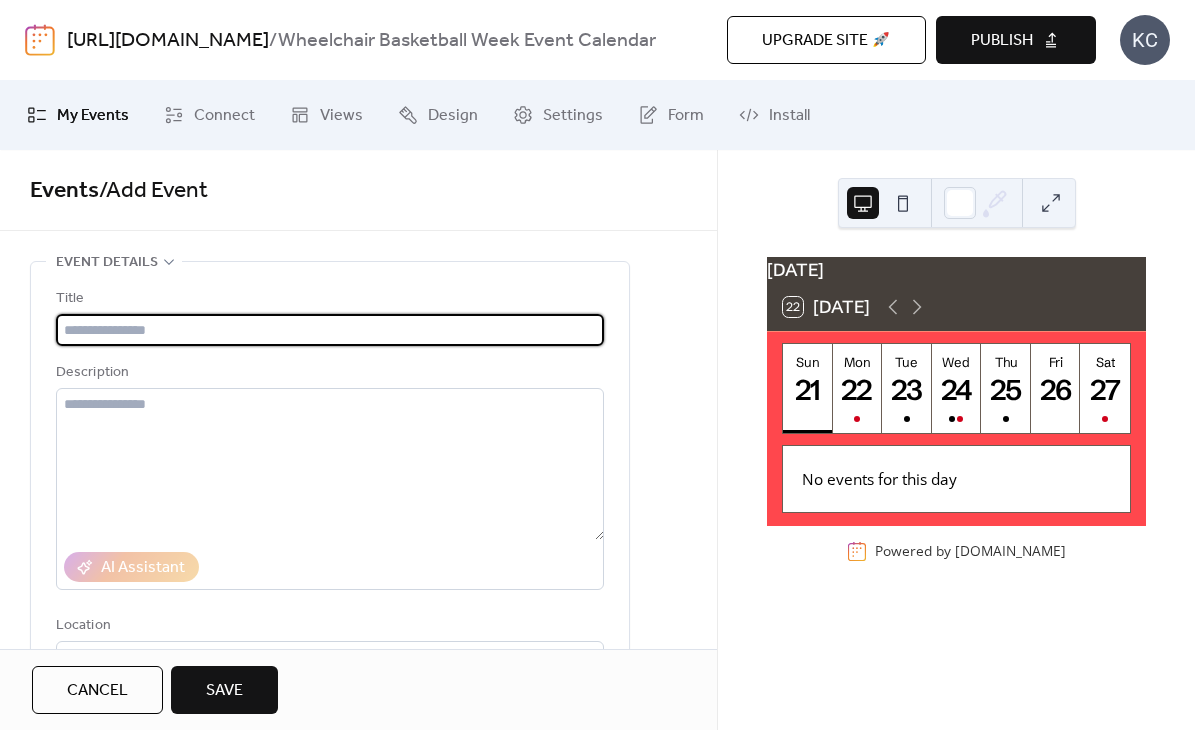 click at bounding box center [330, 330] 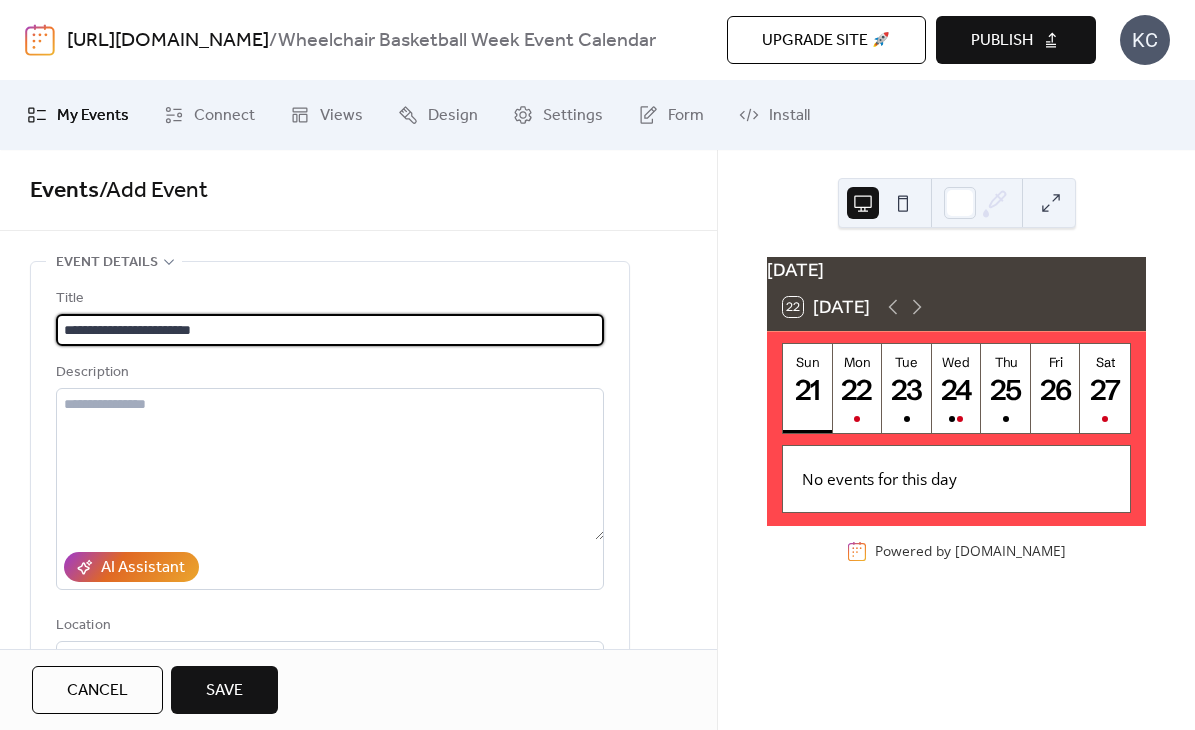type on "**********" 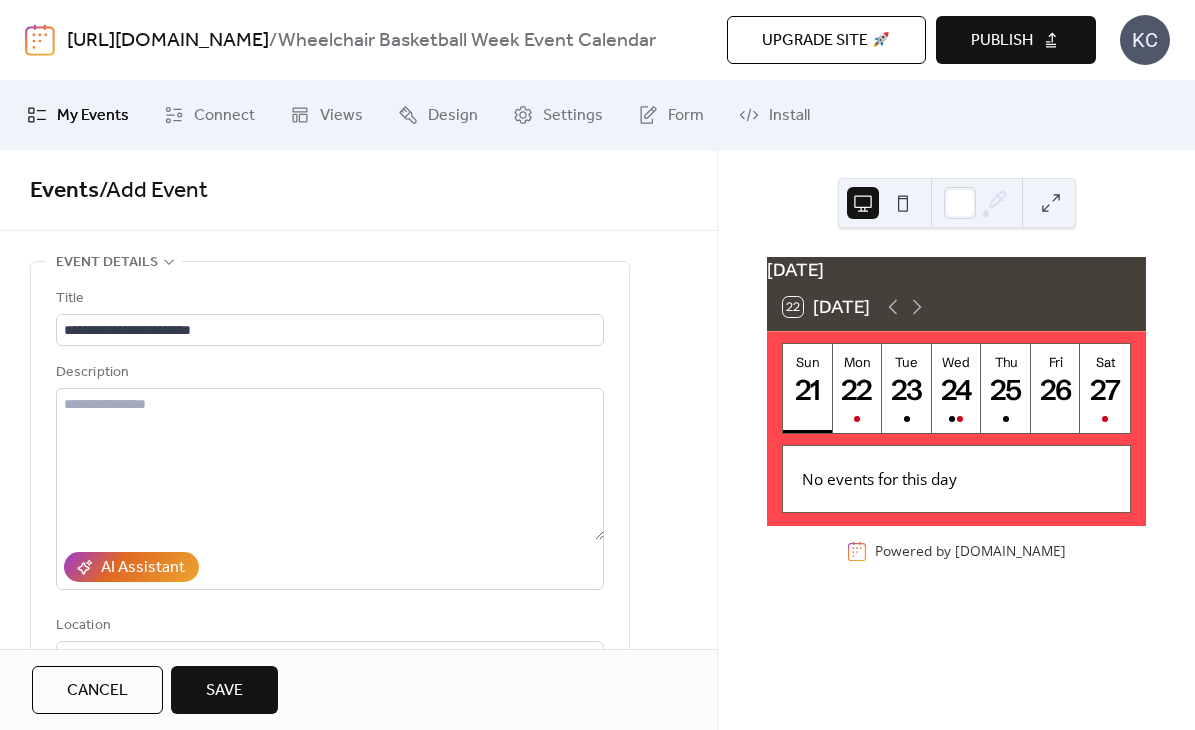 click on "**********" at bounding box center (358, 1069) 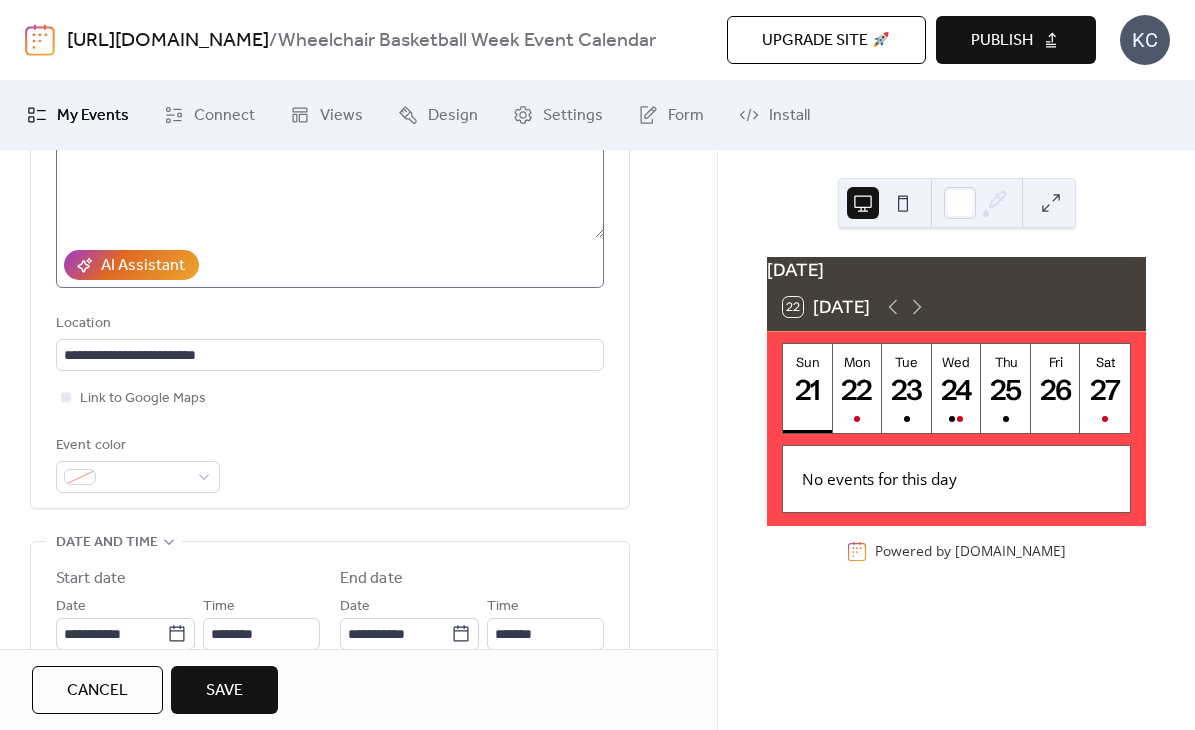 scroll, scrollTop: 304, scrollLeft: 0, axis: vertical 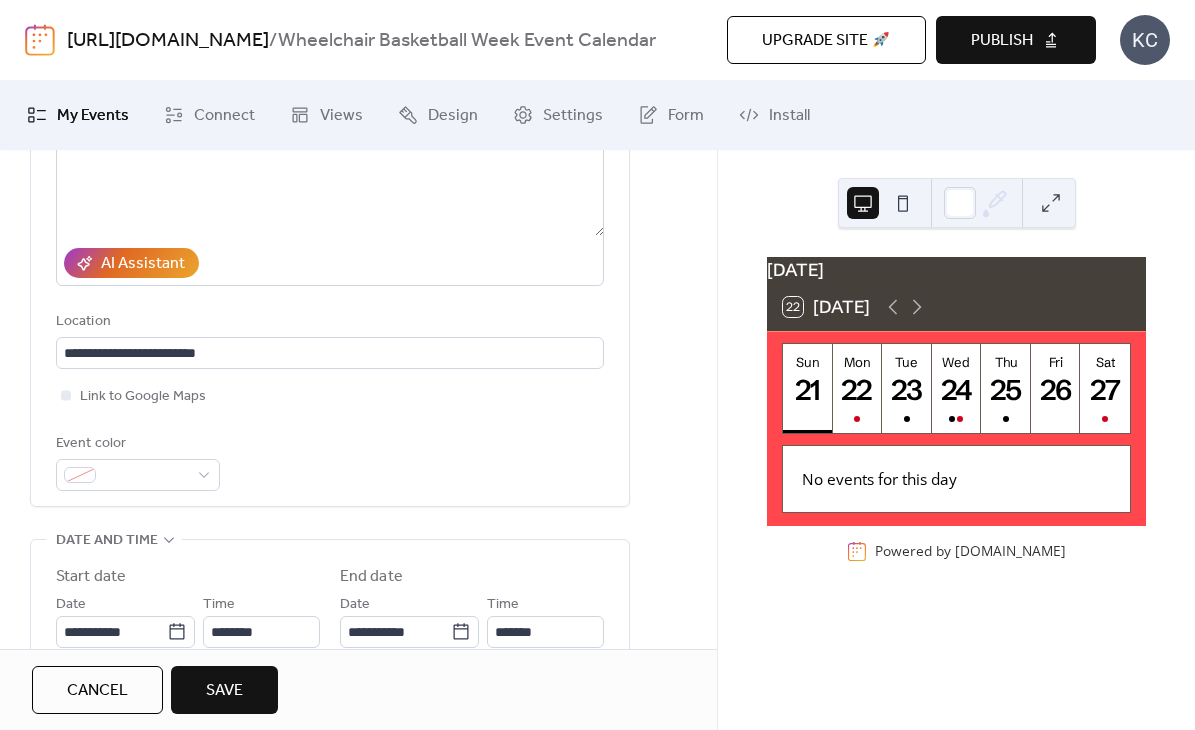click on "**********" at bounding box center [330, 232] 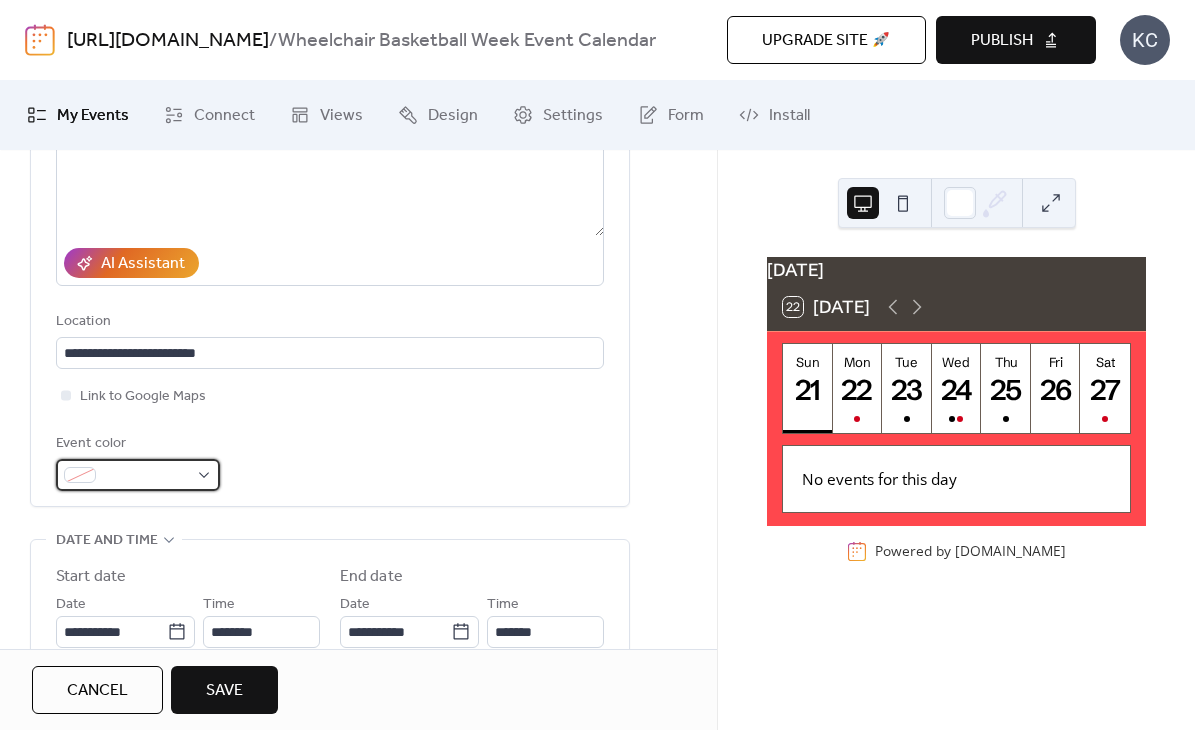 click at bounding box center (138, 475) 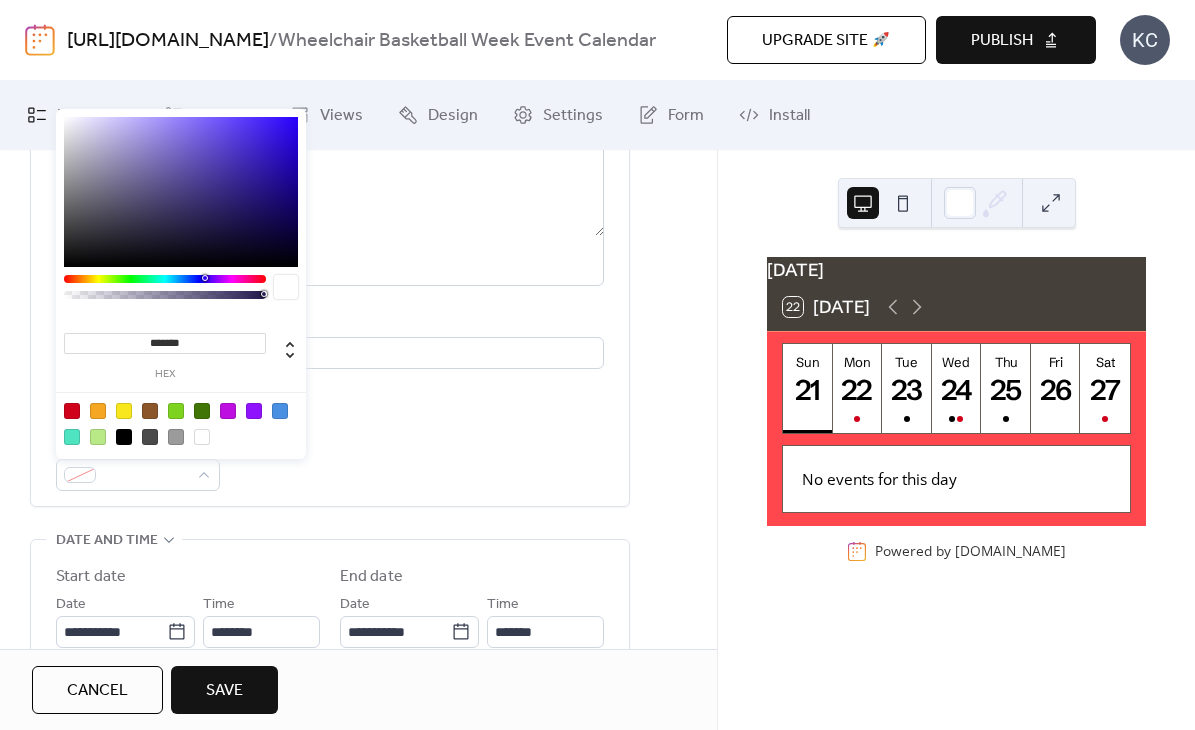 click at bounding box center (181, 423) 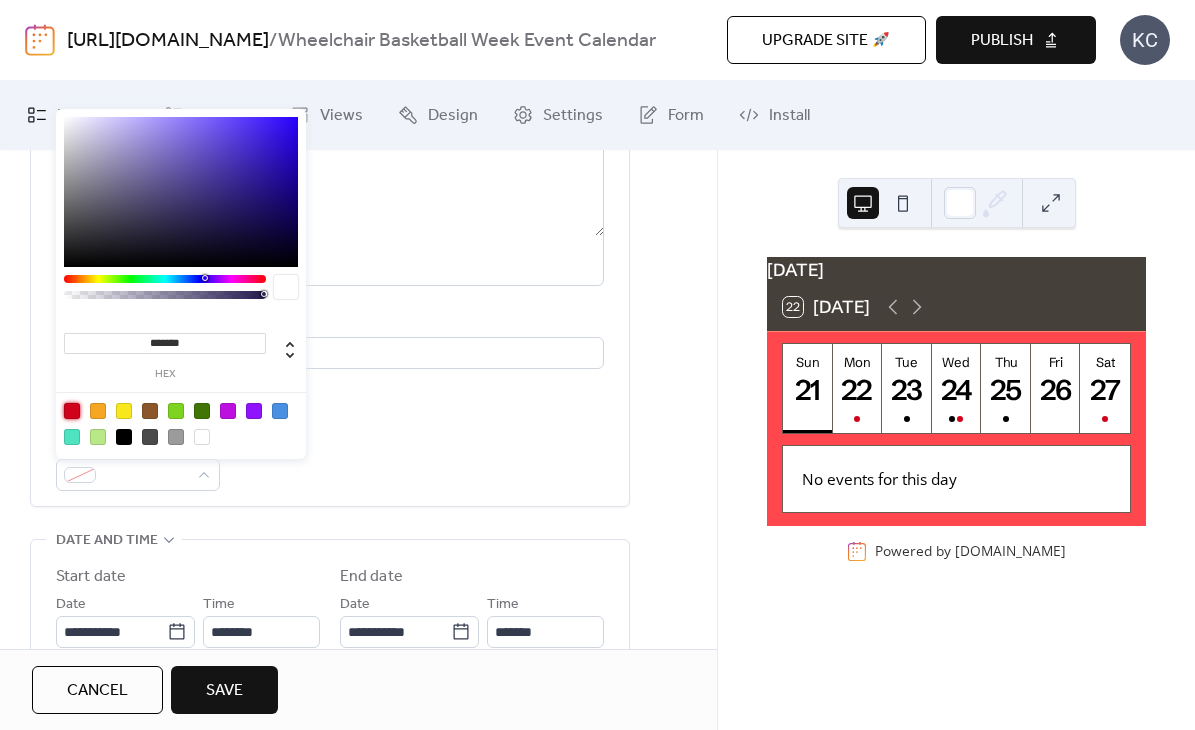 click at bounding box center (72, 411) 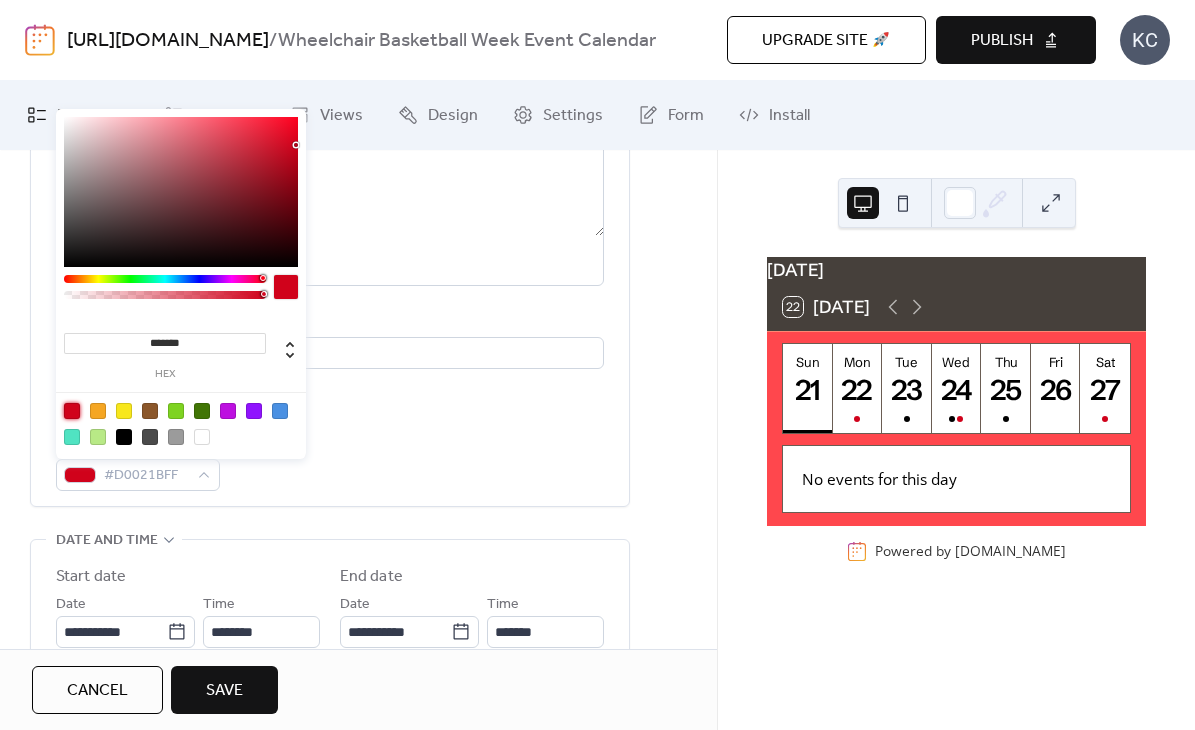 click on "Event color #D0021BFF" at bounding box center [330, 461] 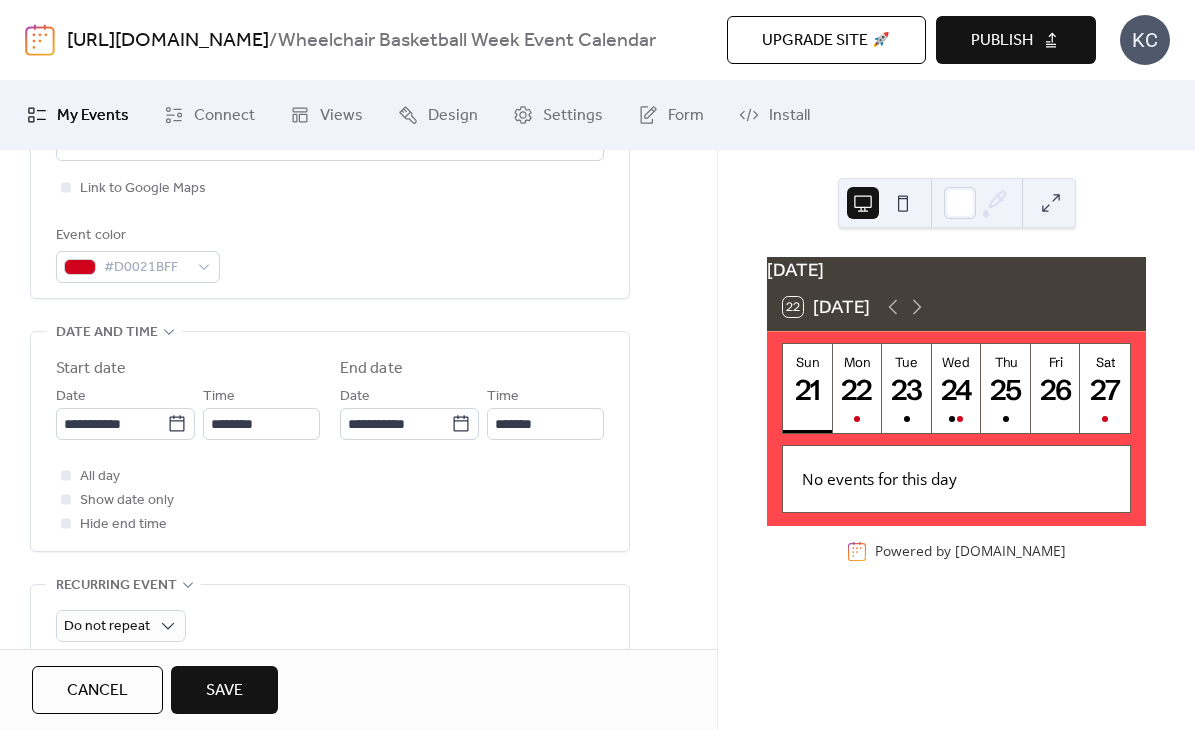 scroll, scrollTop: 530, scrollLeft: 0, axis: vertical 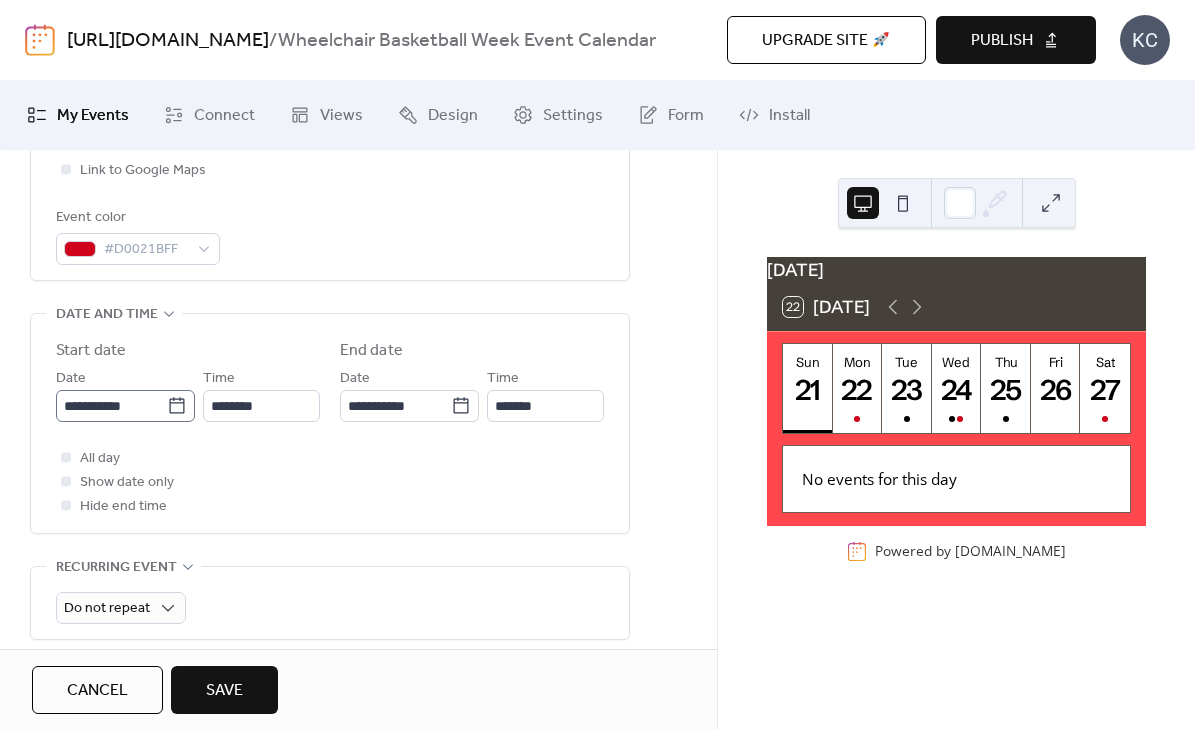 click on "**********" at bounding box center [125, 406] 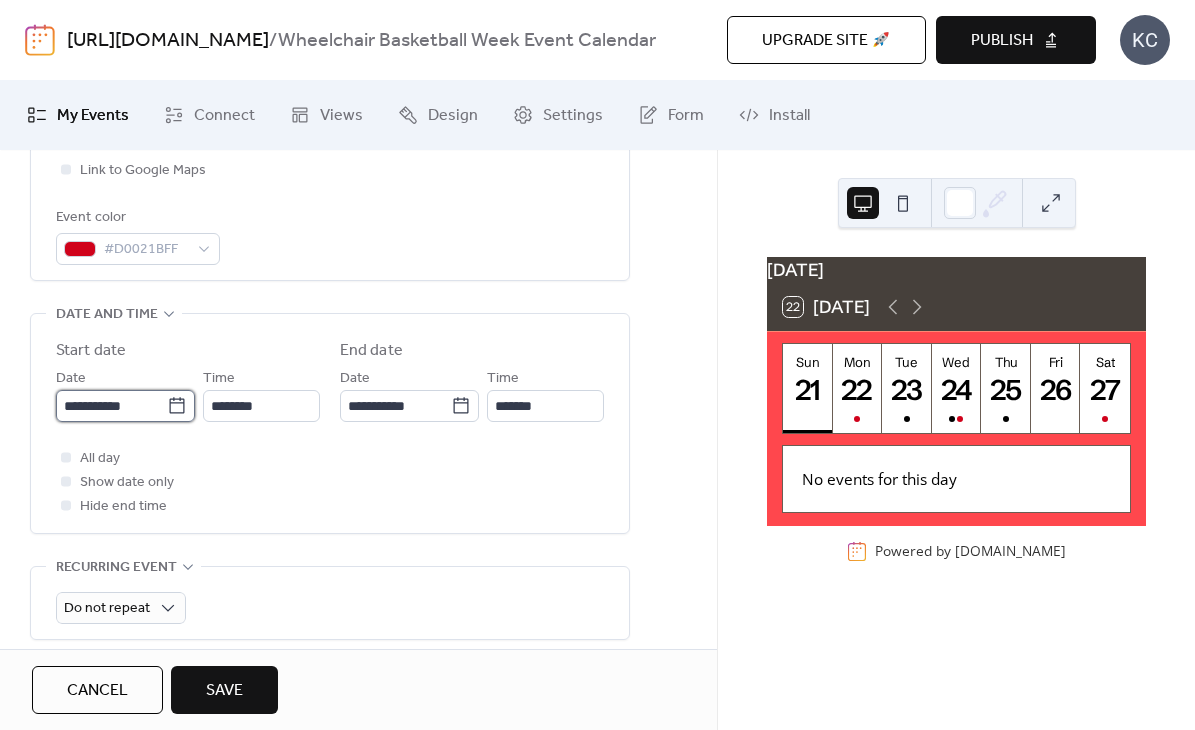 click on "**********" at bounding box center [111, 406] 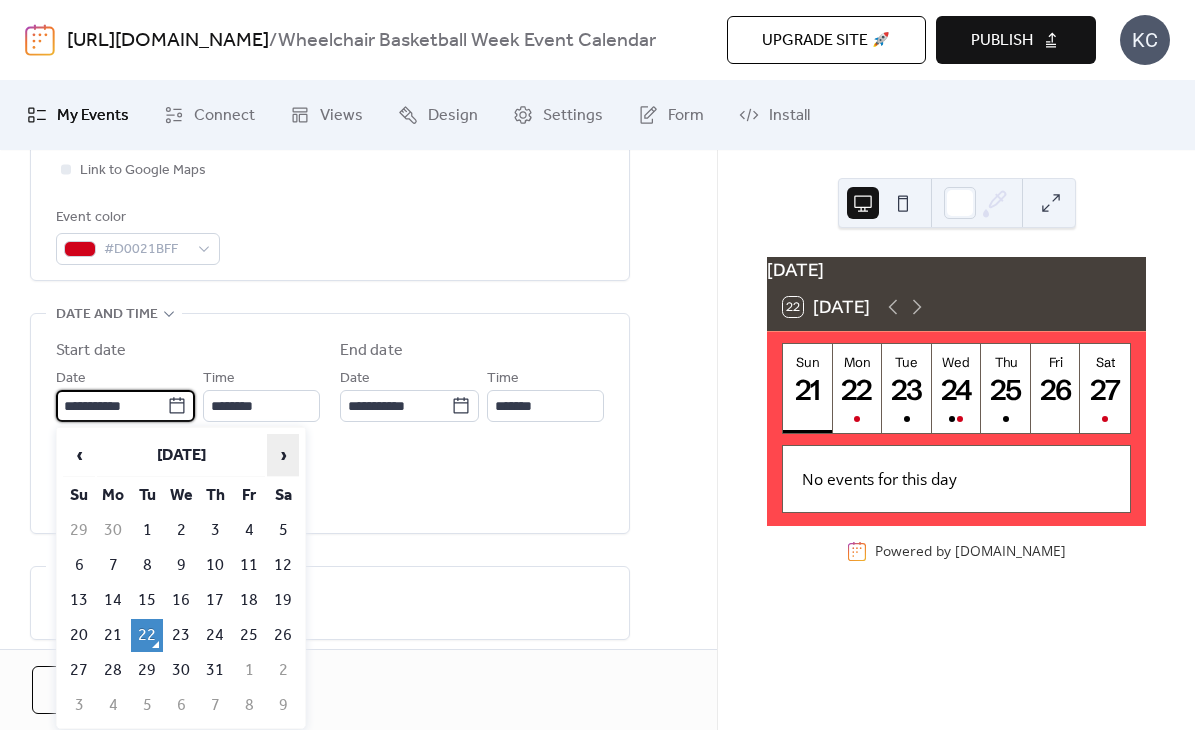 click on "›" at bounding box center (283, 455) 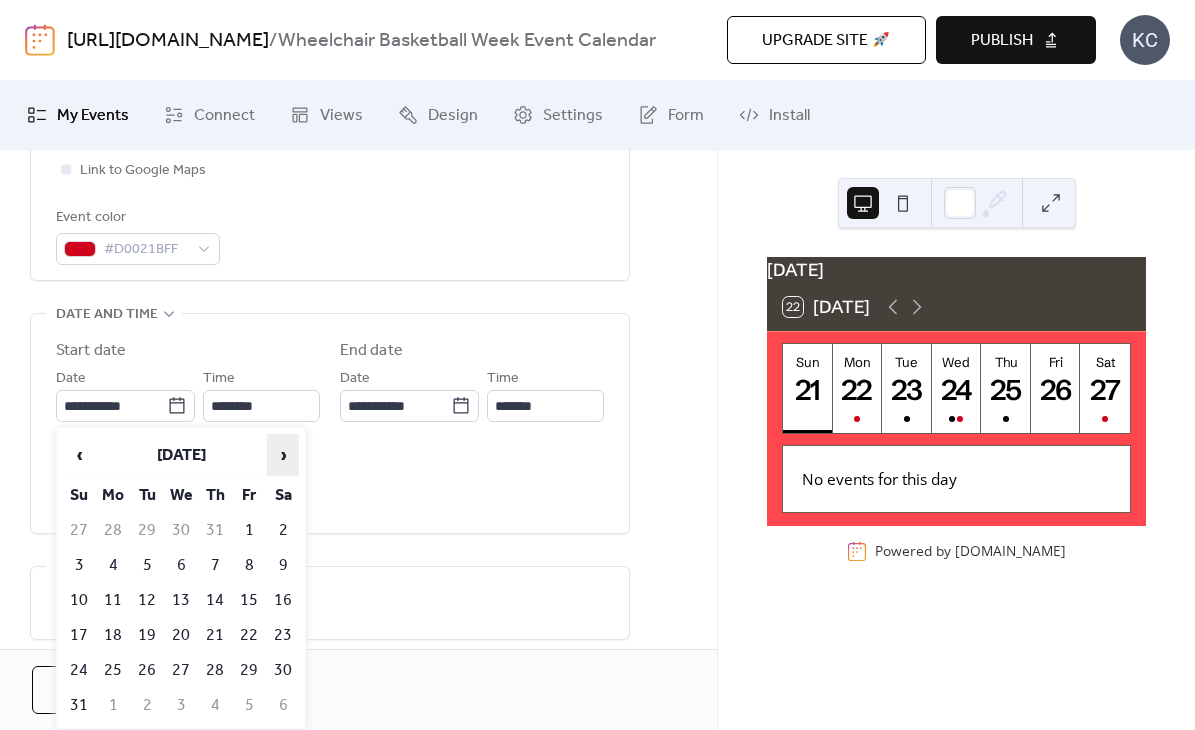 click on "›" at bounding box center [283, 455] 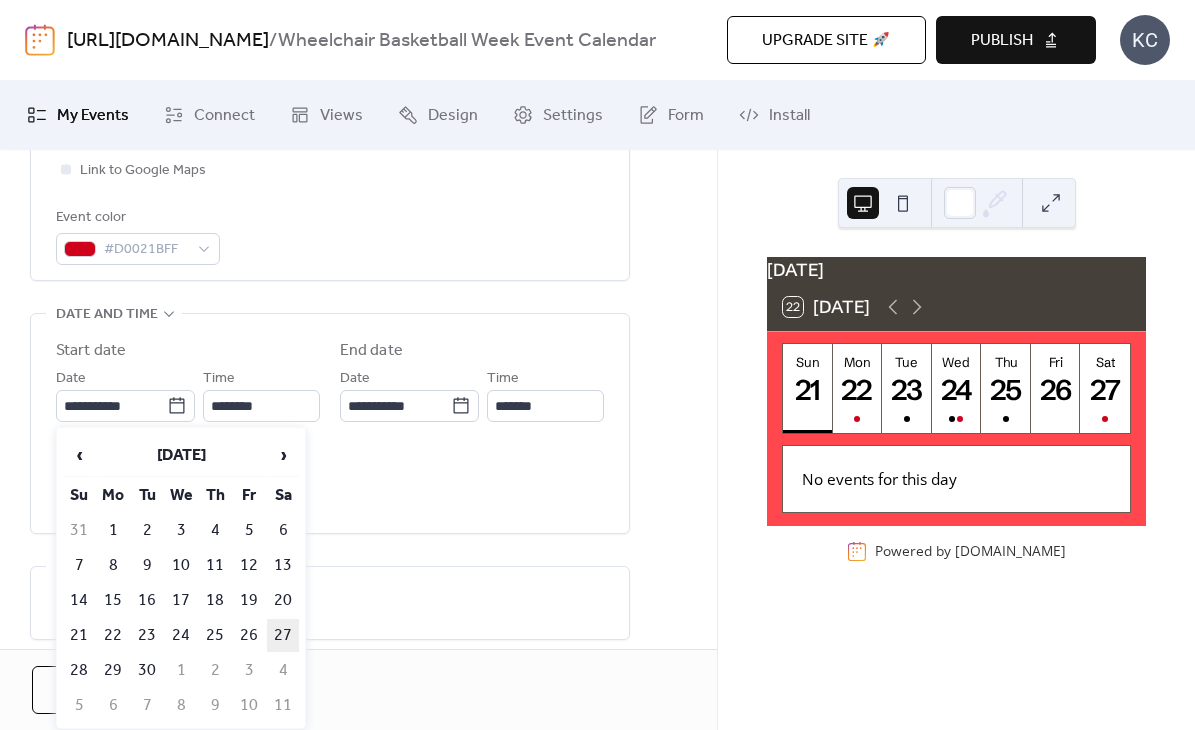click on "27" at bounding box center (283, 635) 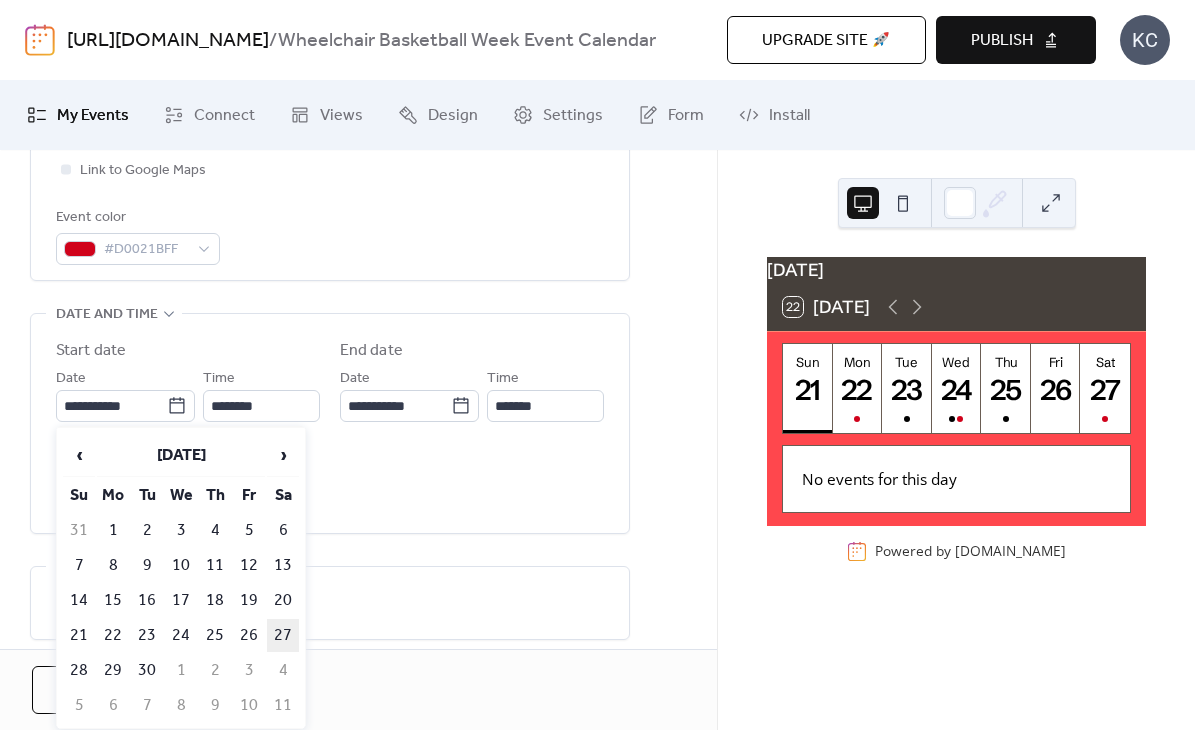 type on "**********" 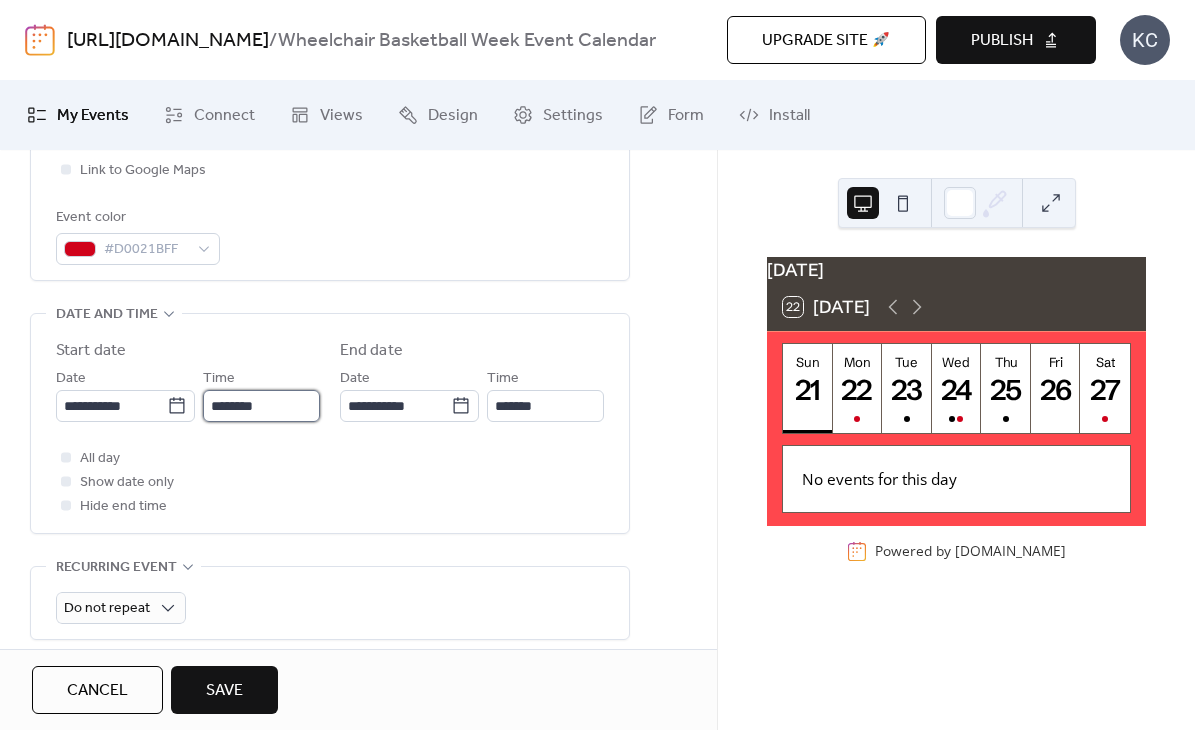 click on "********" at bounding box center [261, 406] 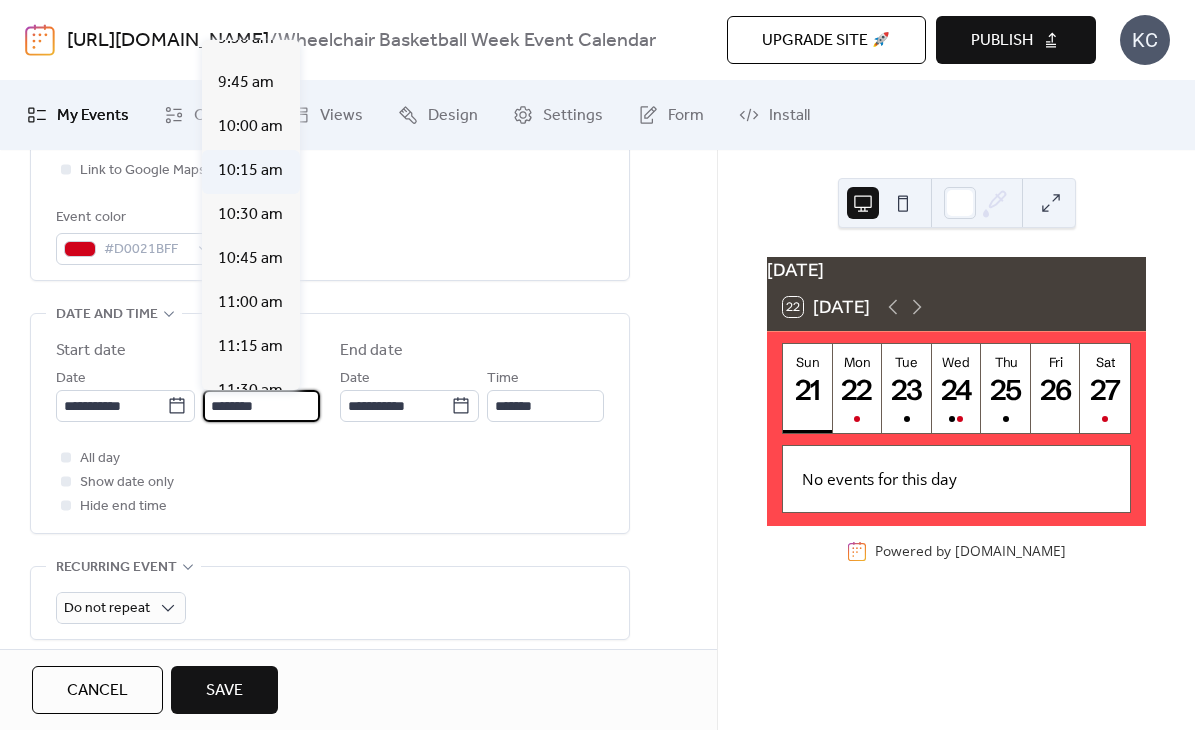 scroll, scrollTop: 1694, scrollLeft: 0, axis: vertical 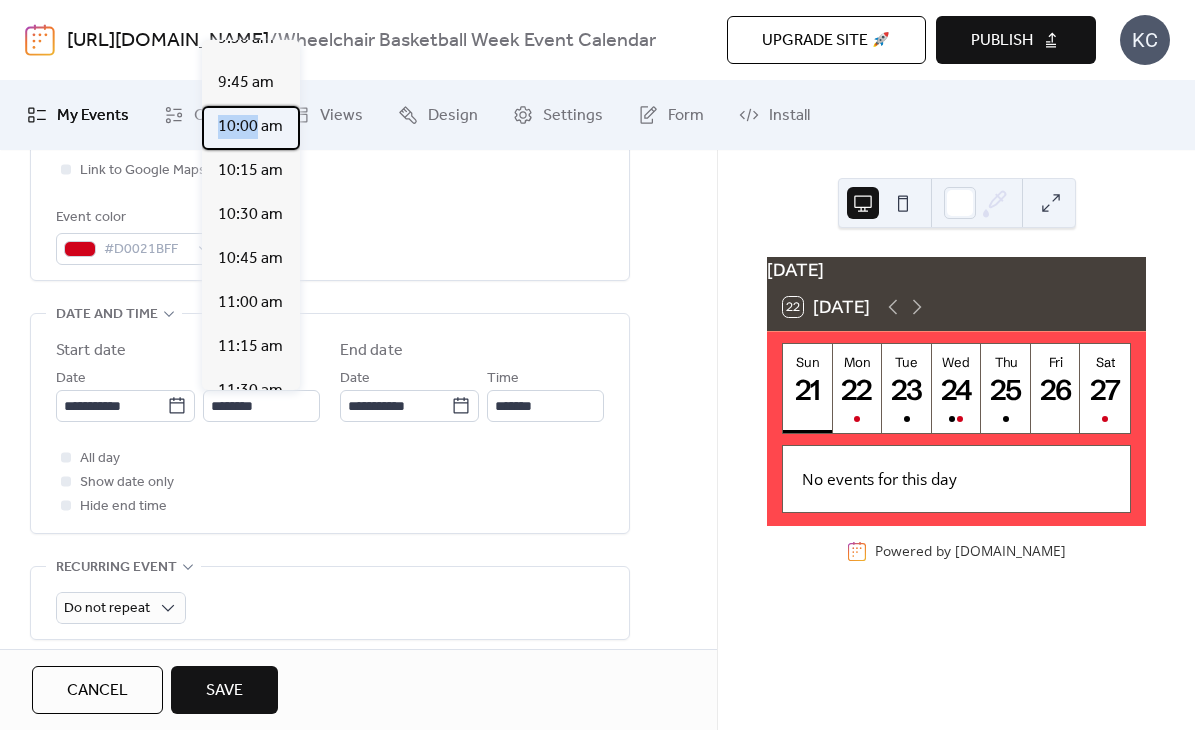 click on "10:00 am" at bounding box center (251, 128) 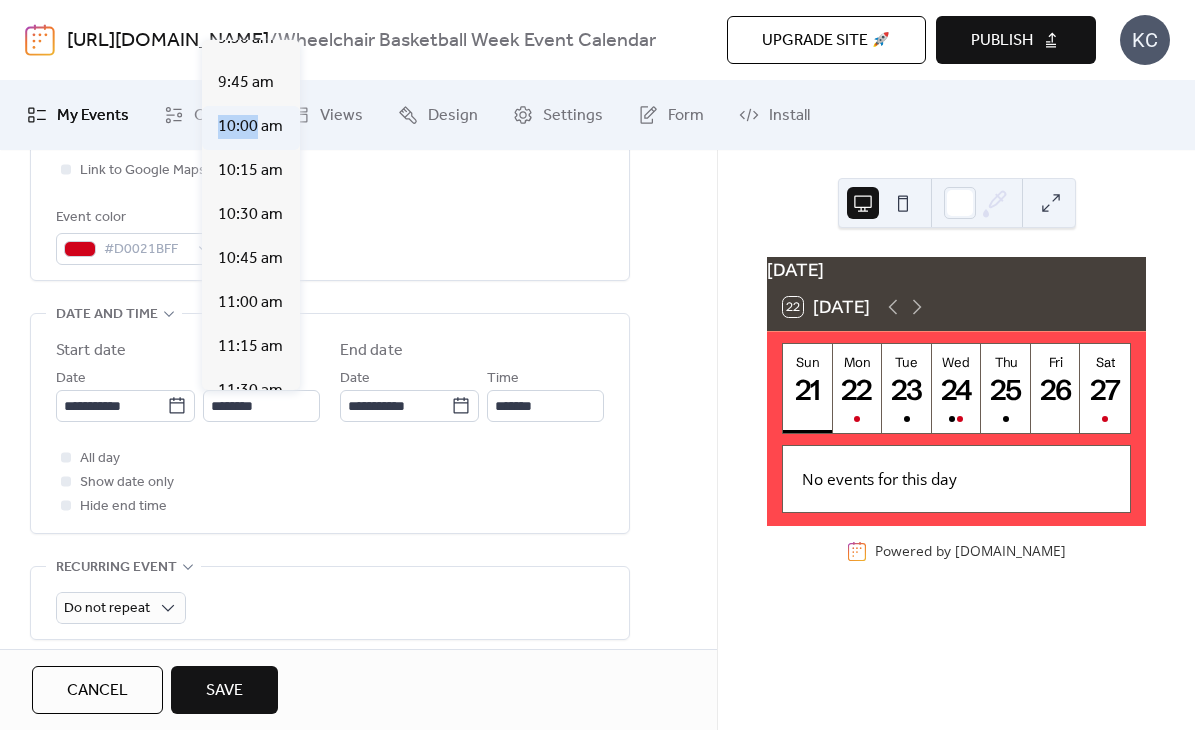 type on "********" 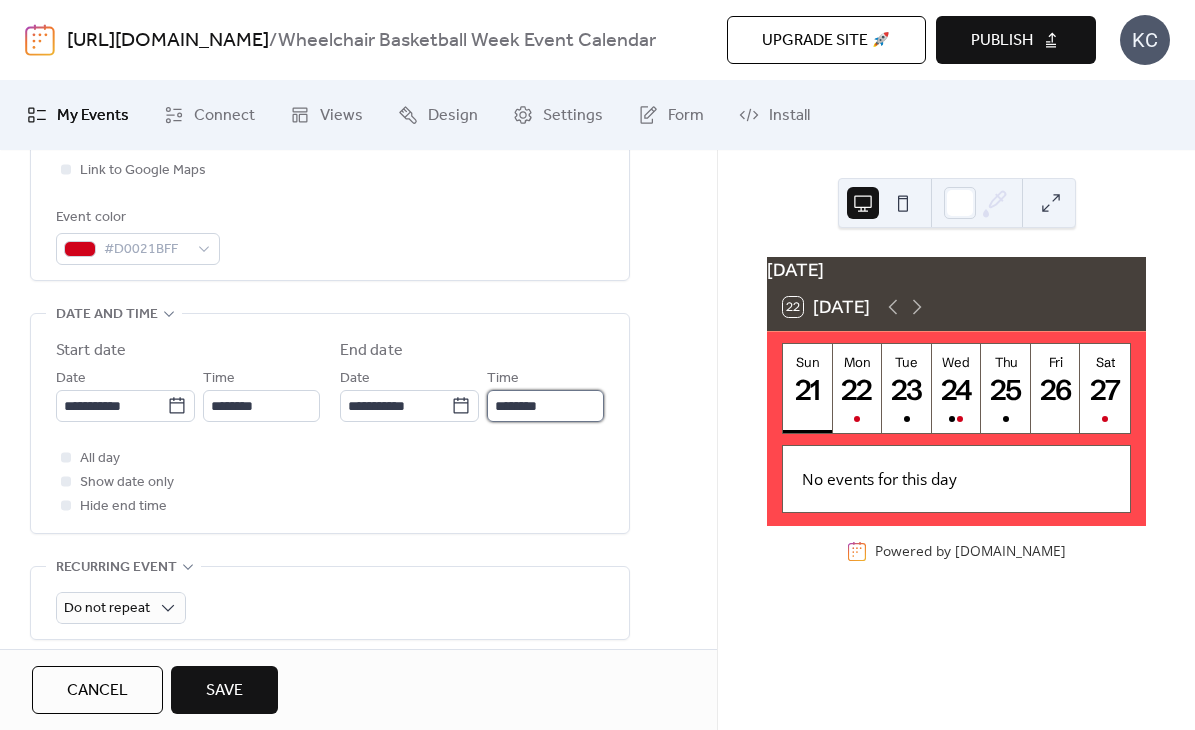 click on "********" at bounding box center [545, 406] 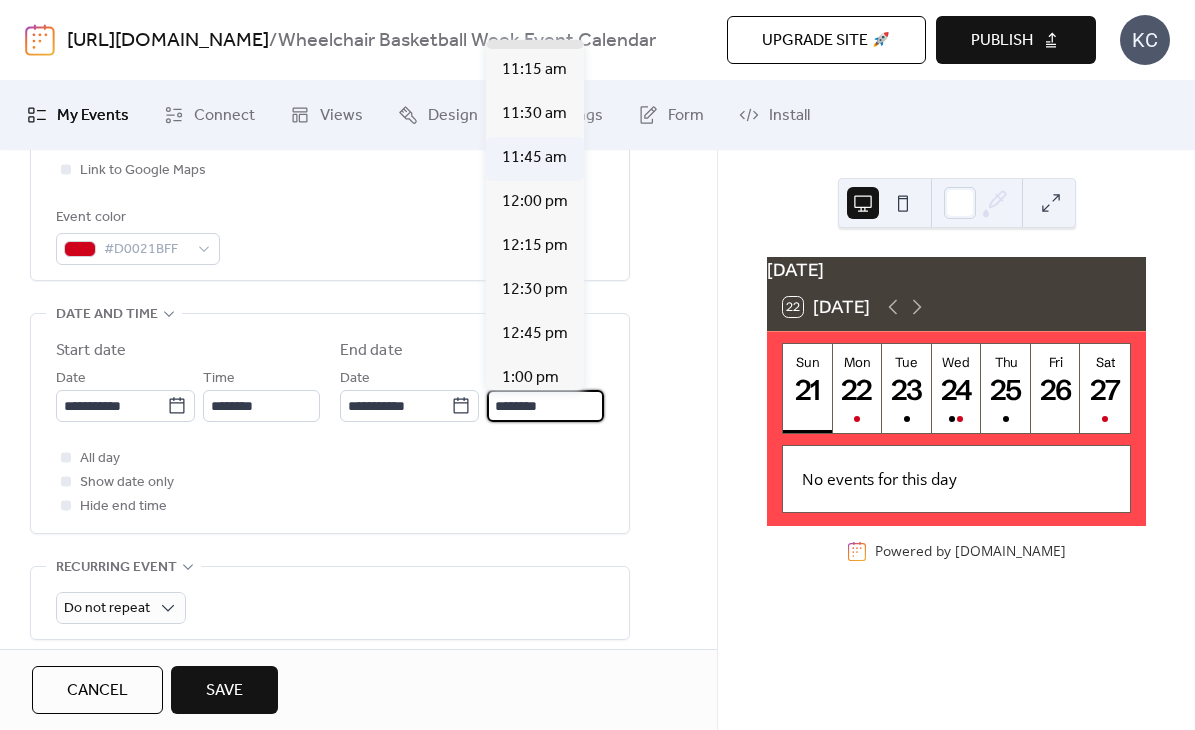 scroll, scrollTop: 173, scrollLeft: 0, axis: vertical 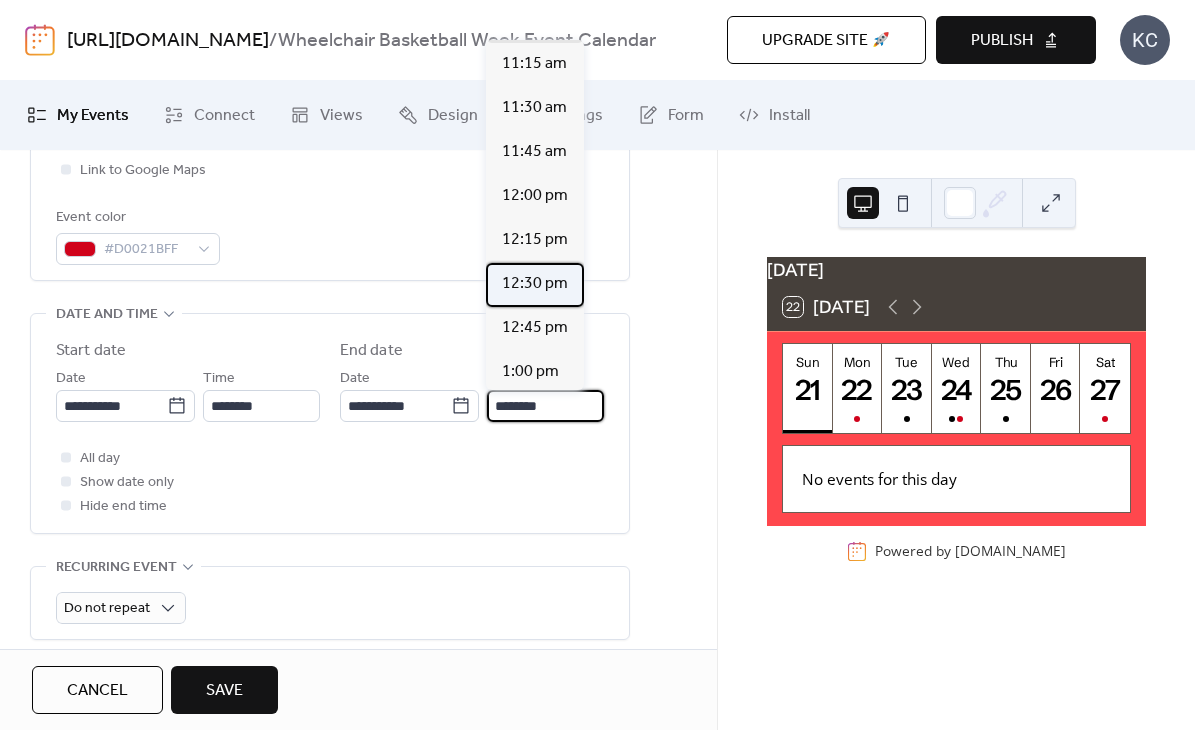 click on "12:30 pm" at bounding box center (535, 284) 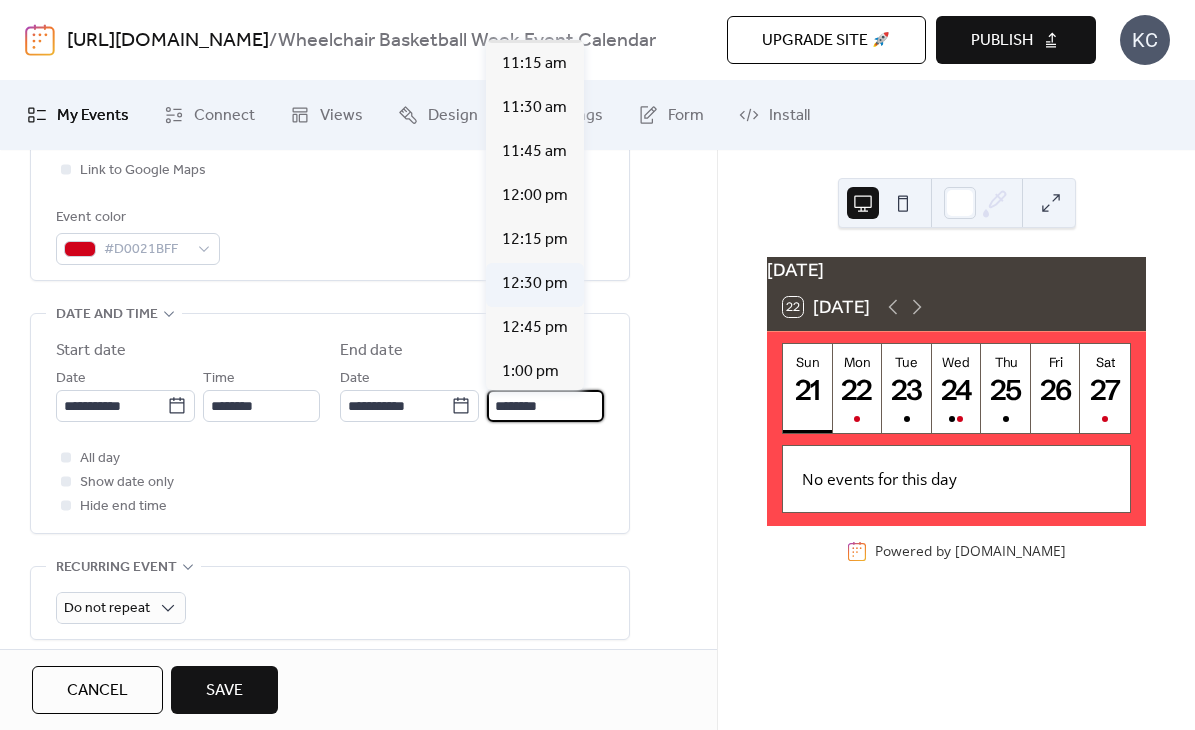 type on "********" 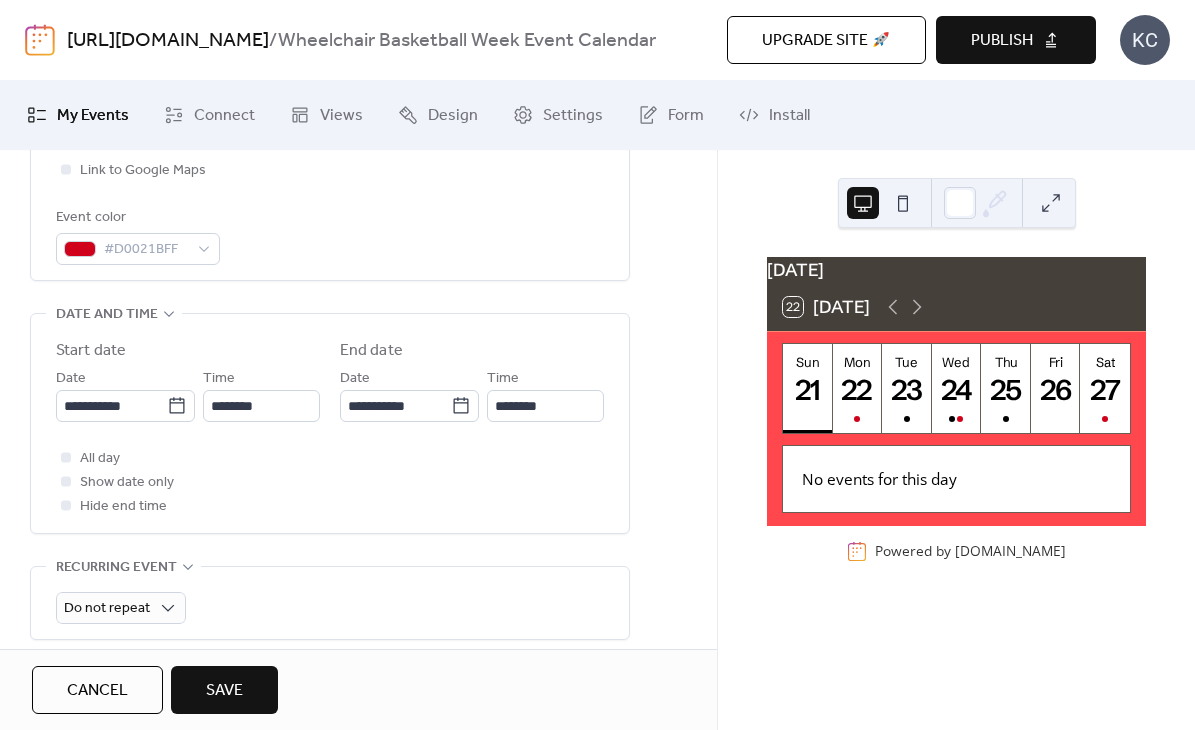 click on "**********" at bounding box center (330, 528) 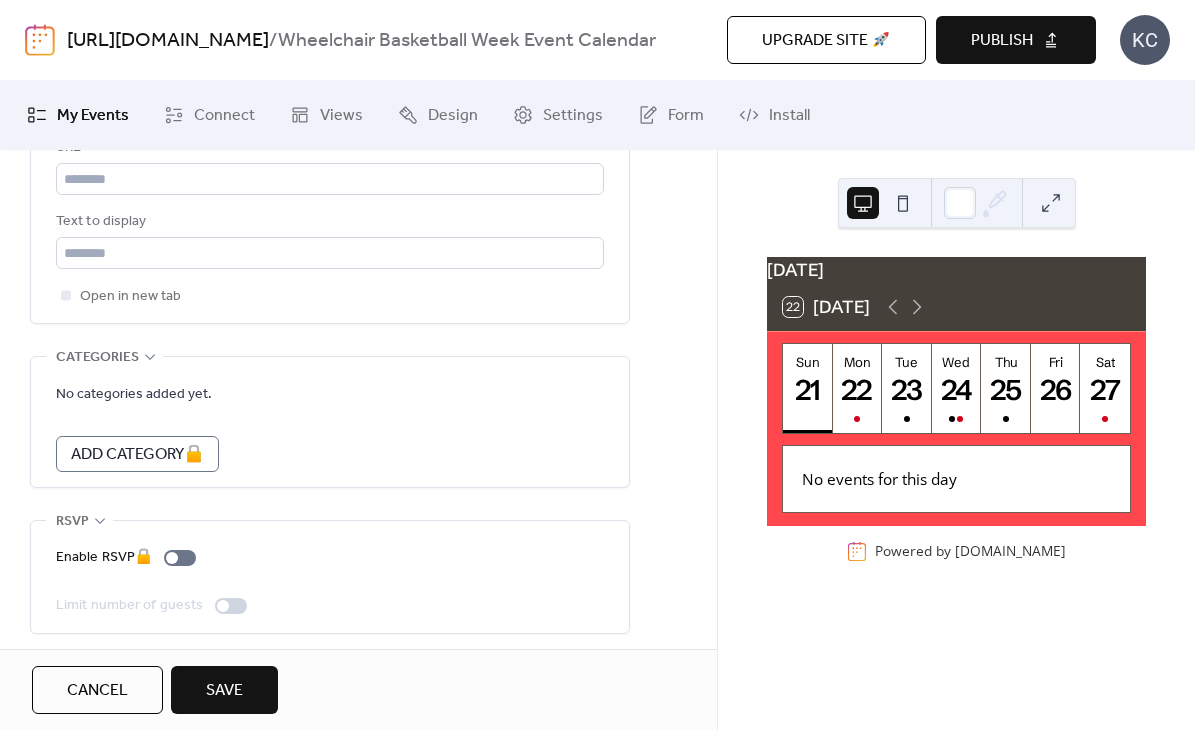 scroll, scrollTop: 1231, scrollLeft: 0, axis: vertical 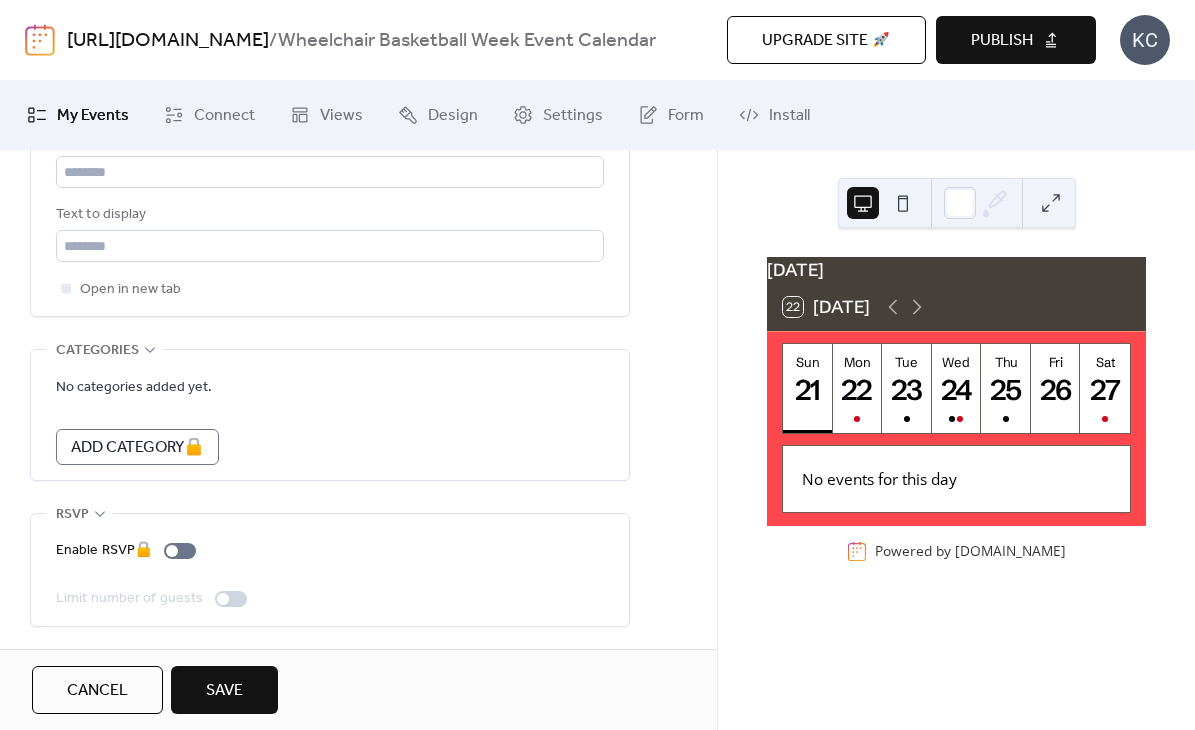 click on "Save" at bounding box center [224, 691] 